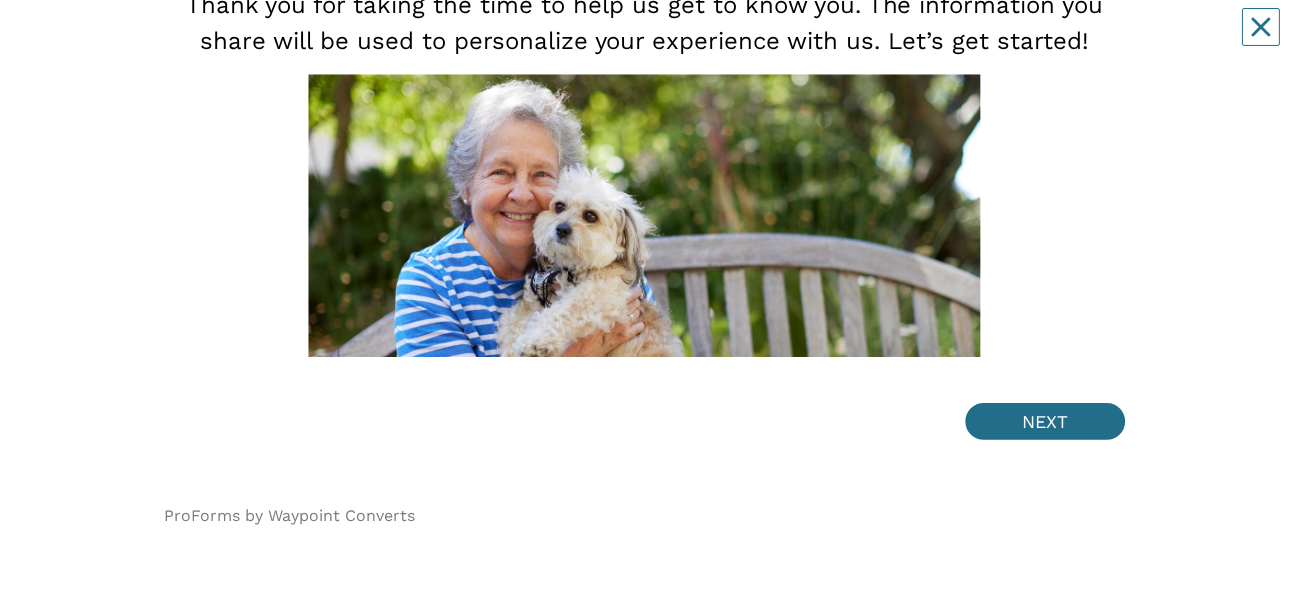 scroll, scrollTop: 241, scrollLeft: 0, axis: vertical 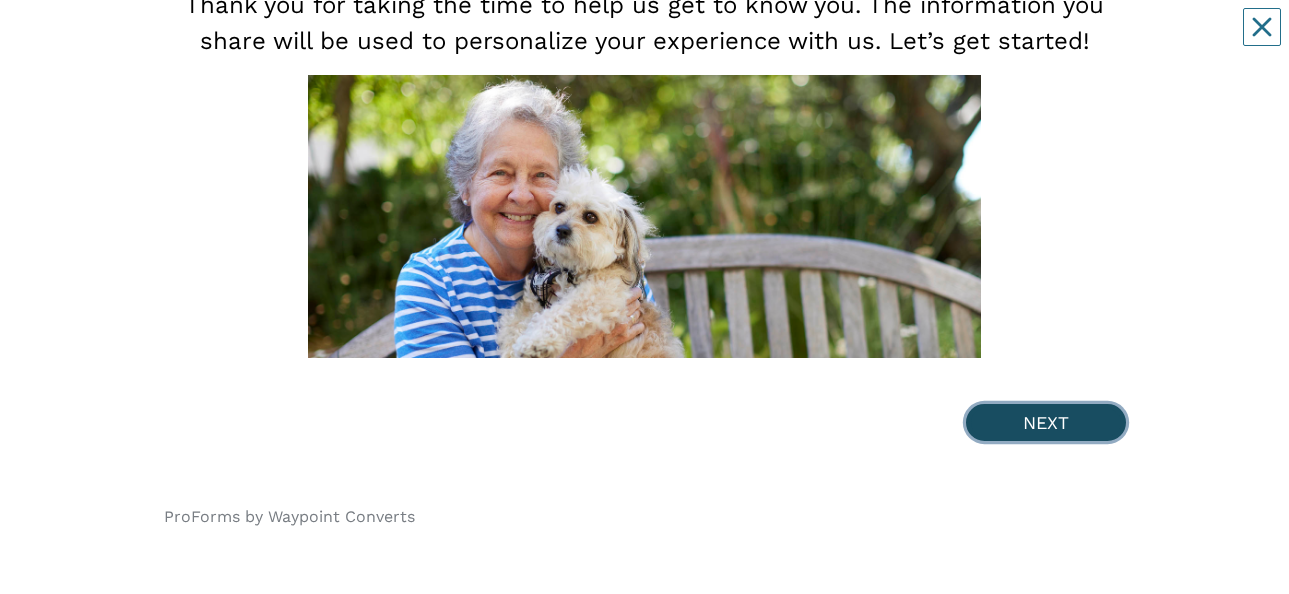 click on "NEXT" at bounding box center (1046, 422) 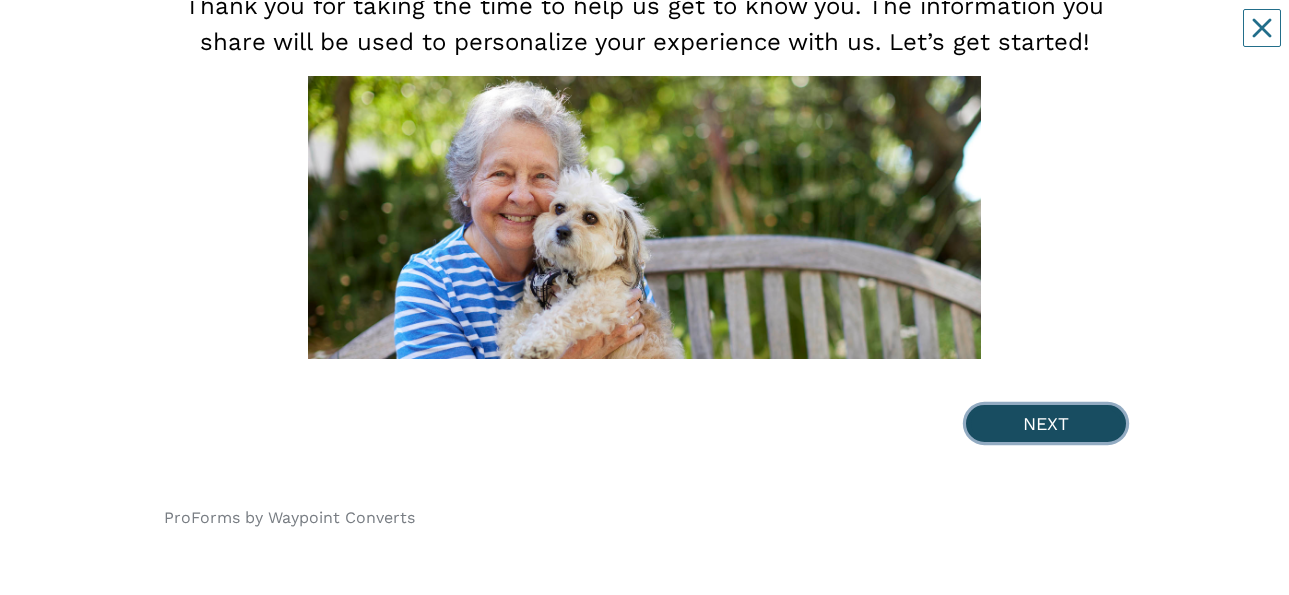 scroll, scrollTop: 0, scrollLeft: 0, axis: both 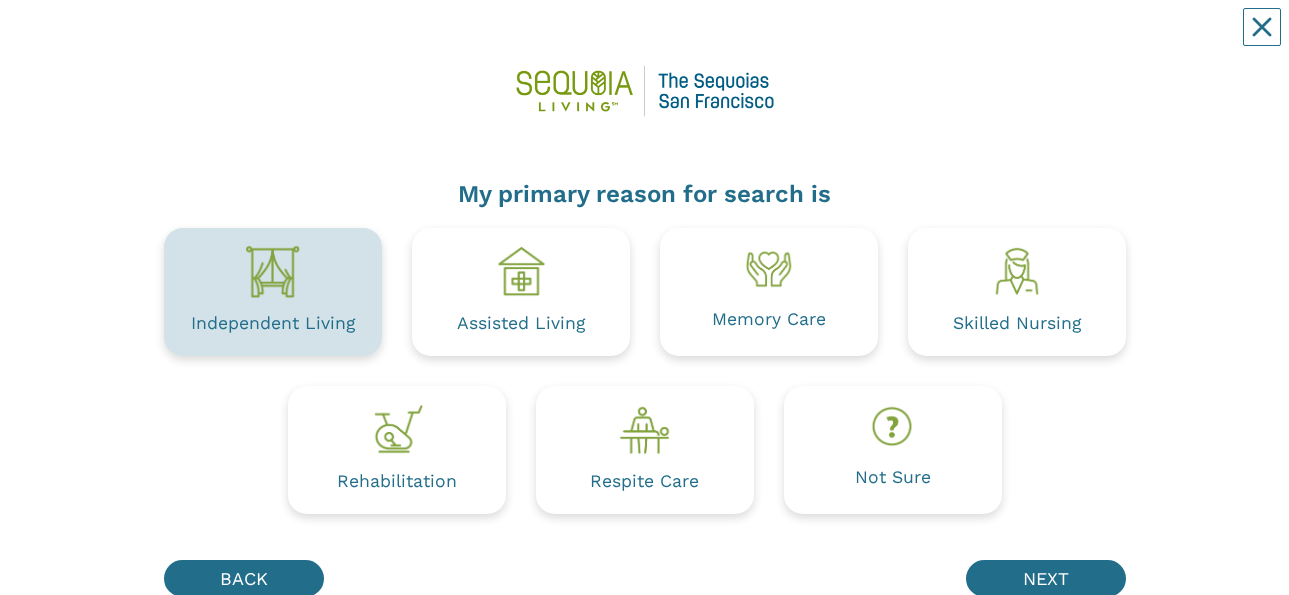 click at bounding box center (273, 272) 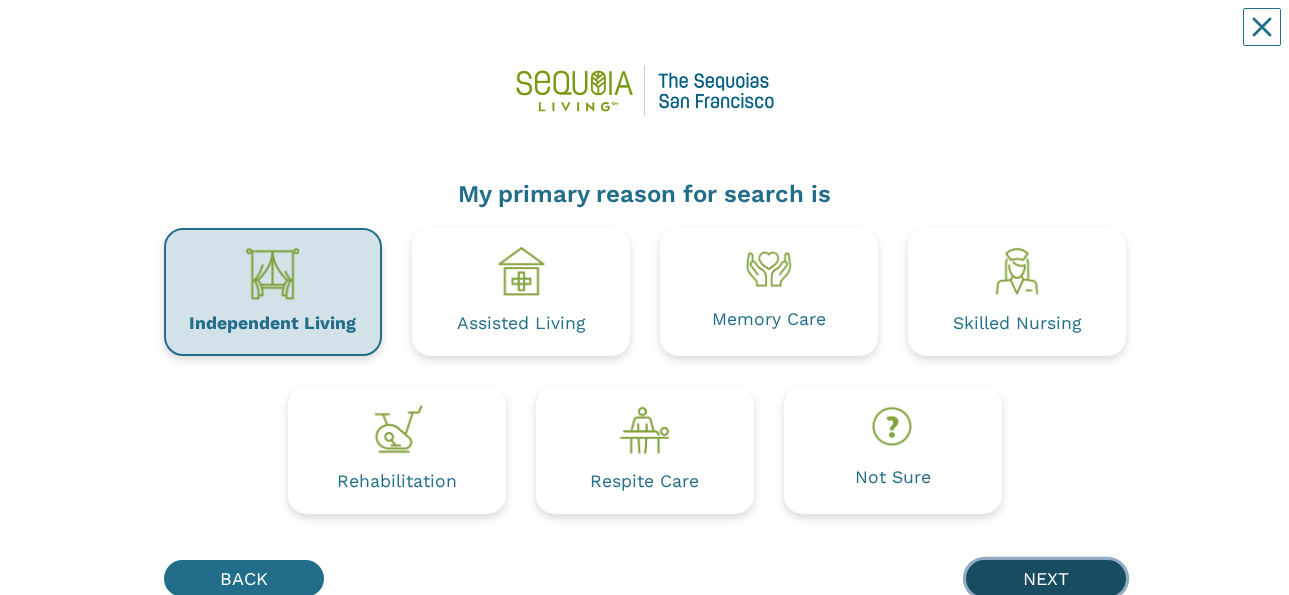 click on "NEXT" at bounding box center (1046, 578) 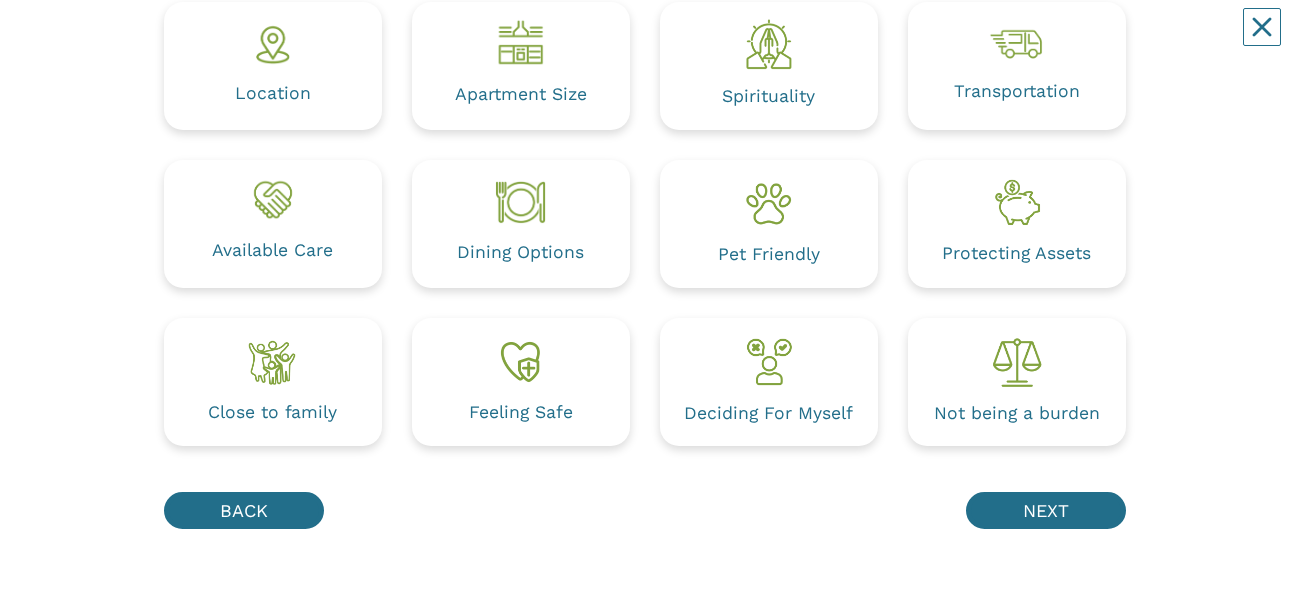 scroll, scrollTop: 386, scrollLeft: 0, axis: vertical 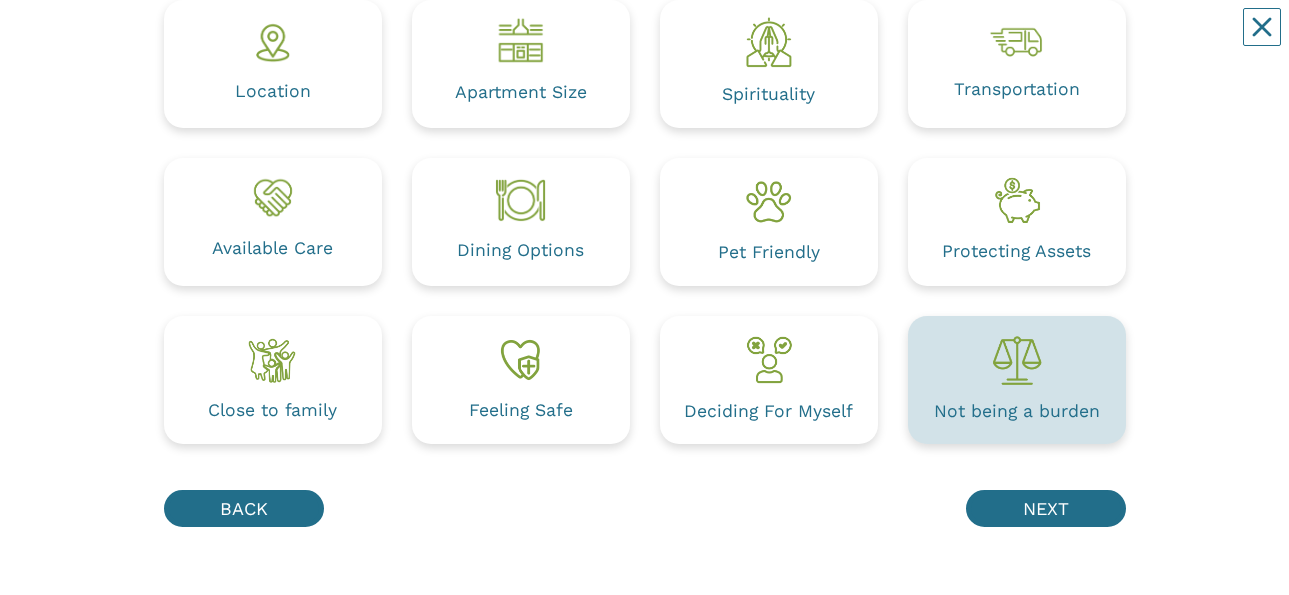 click at bounding box center (1017, 360) 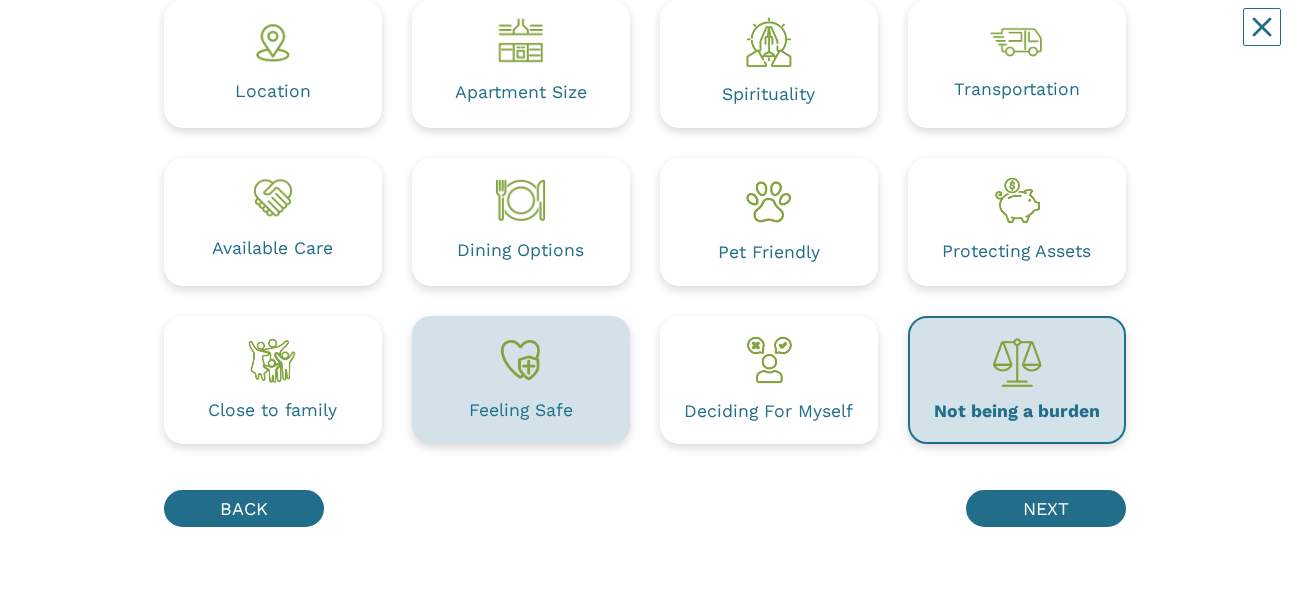click on "Feeling Safe" at bounding box center (521, 380) 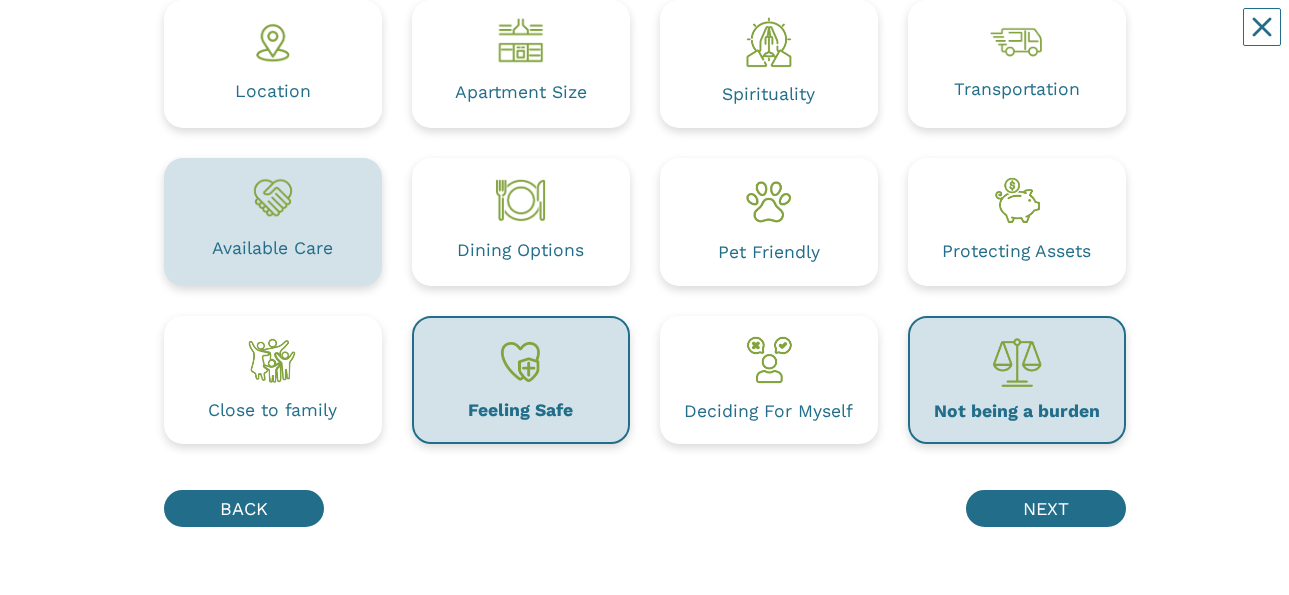 click at bounding box center [273, 197] 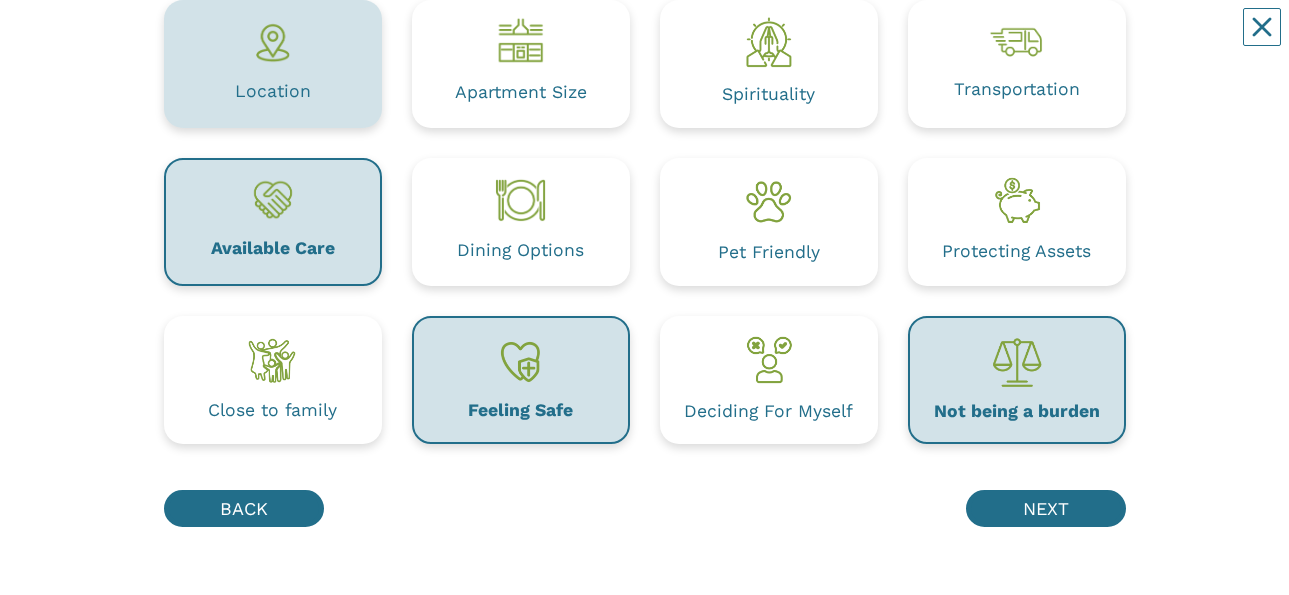 click on "Location" at bounding box center [273, 92] 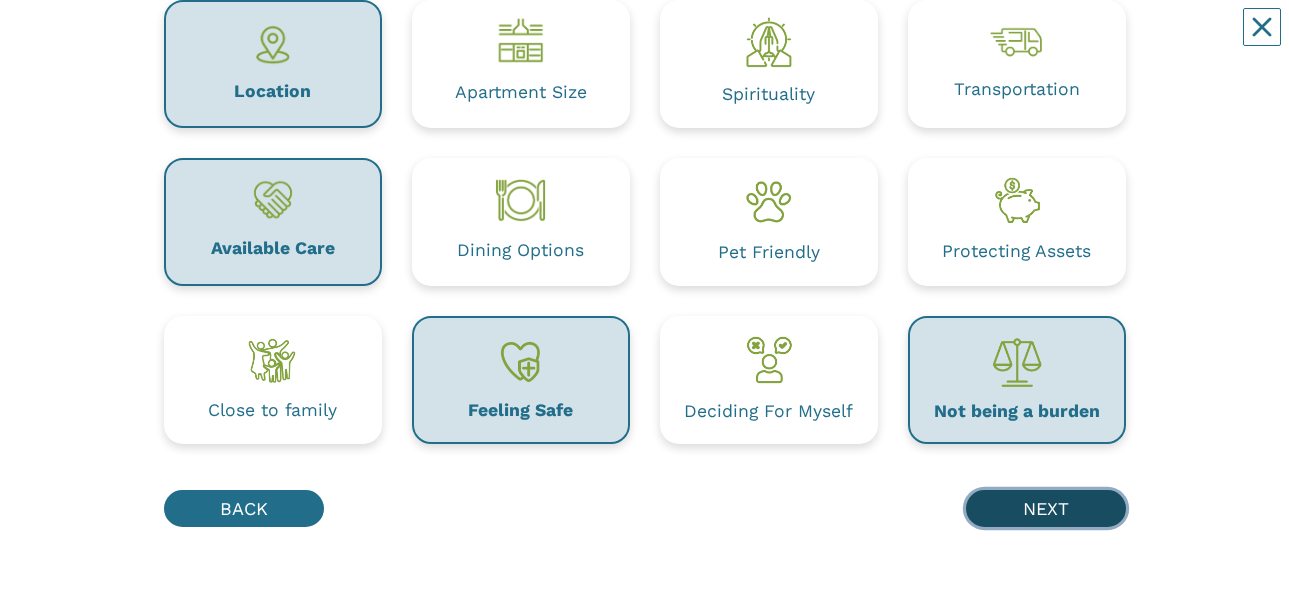 click on "NEXT" at bounding box center [1046, 508] 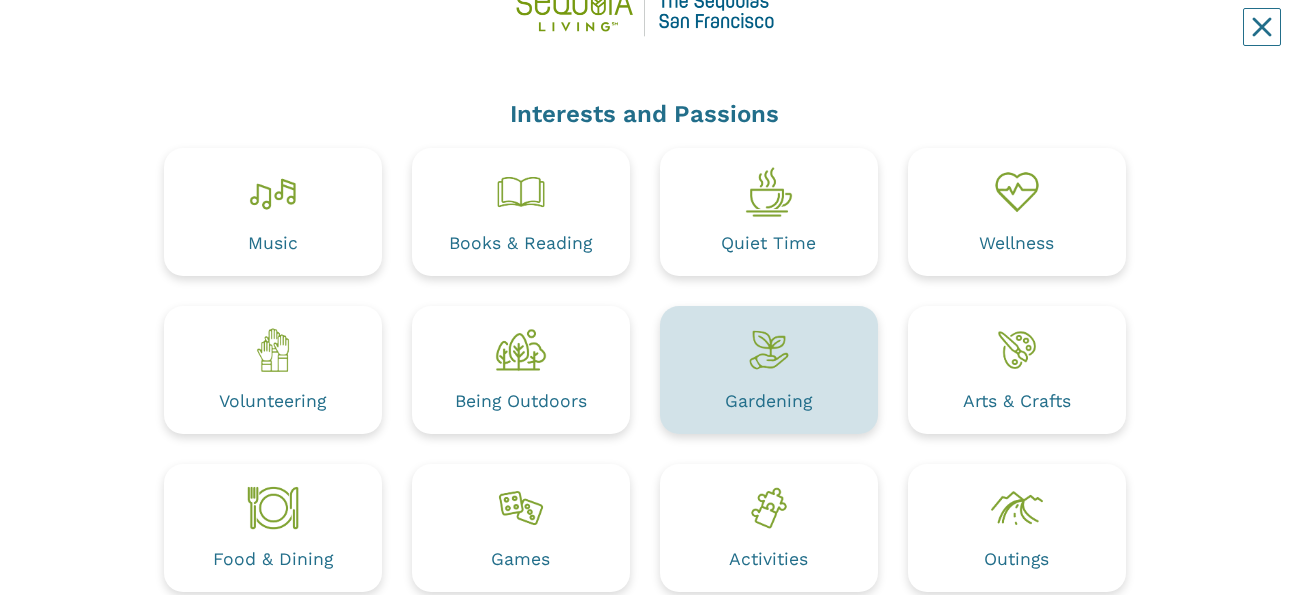 scroll, scrollTop: 89, scrollLeft: 0, axis: vertical 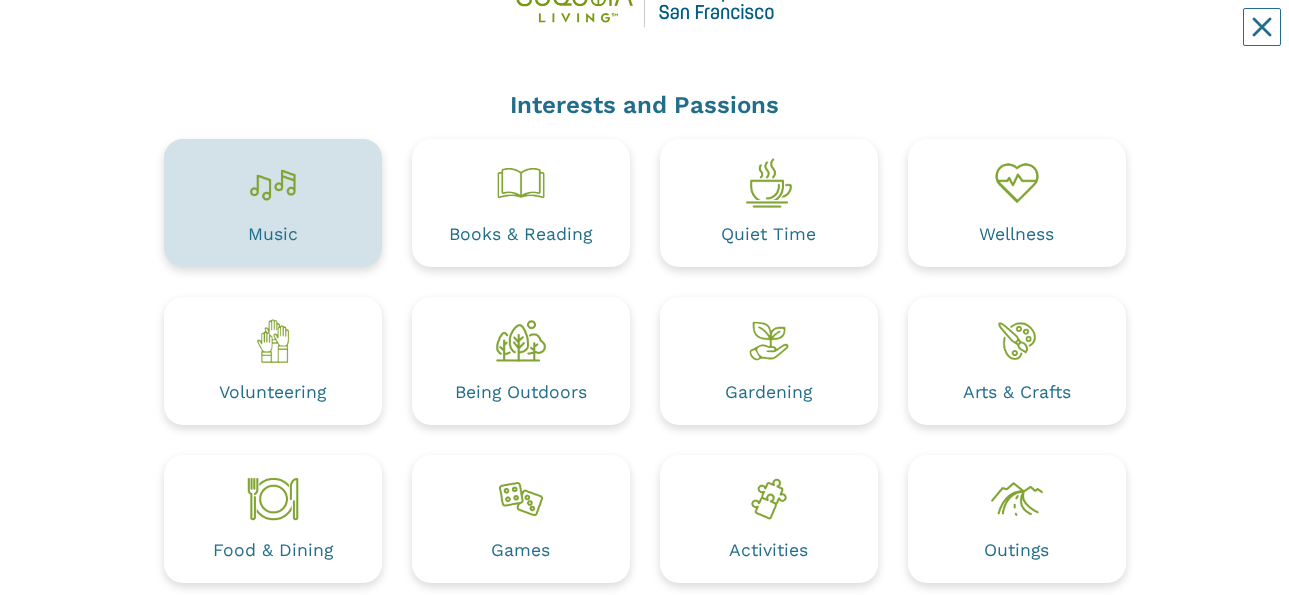 click at bounding box center (273, 183) 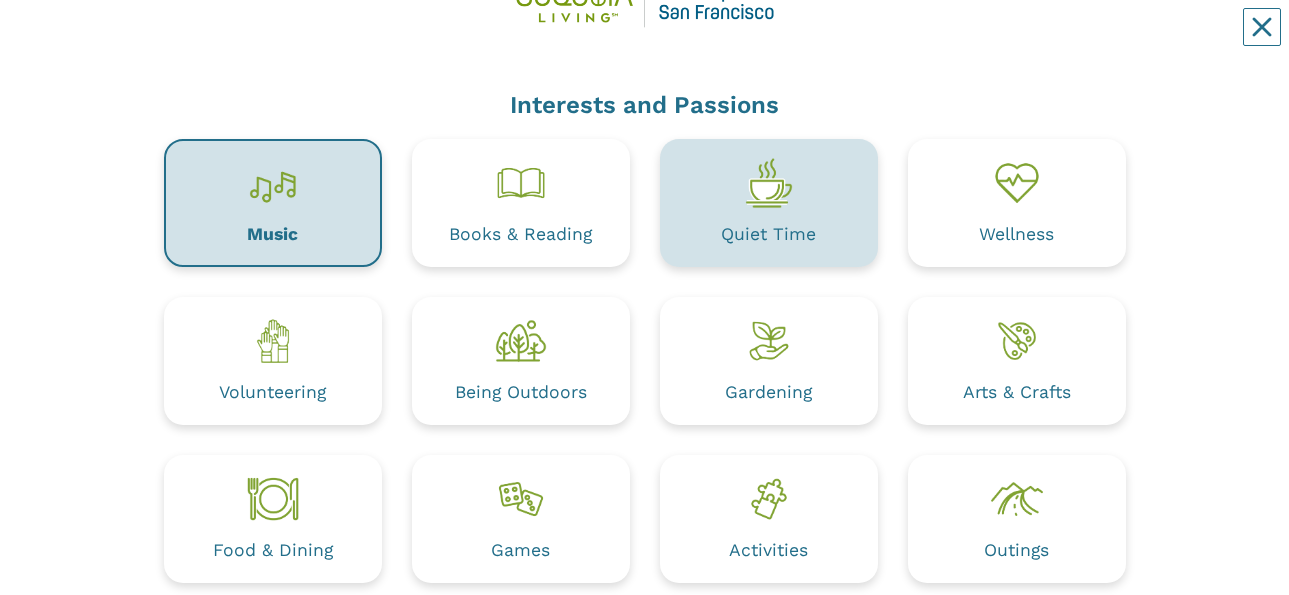 click at bounding box center [769, 183] 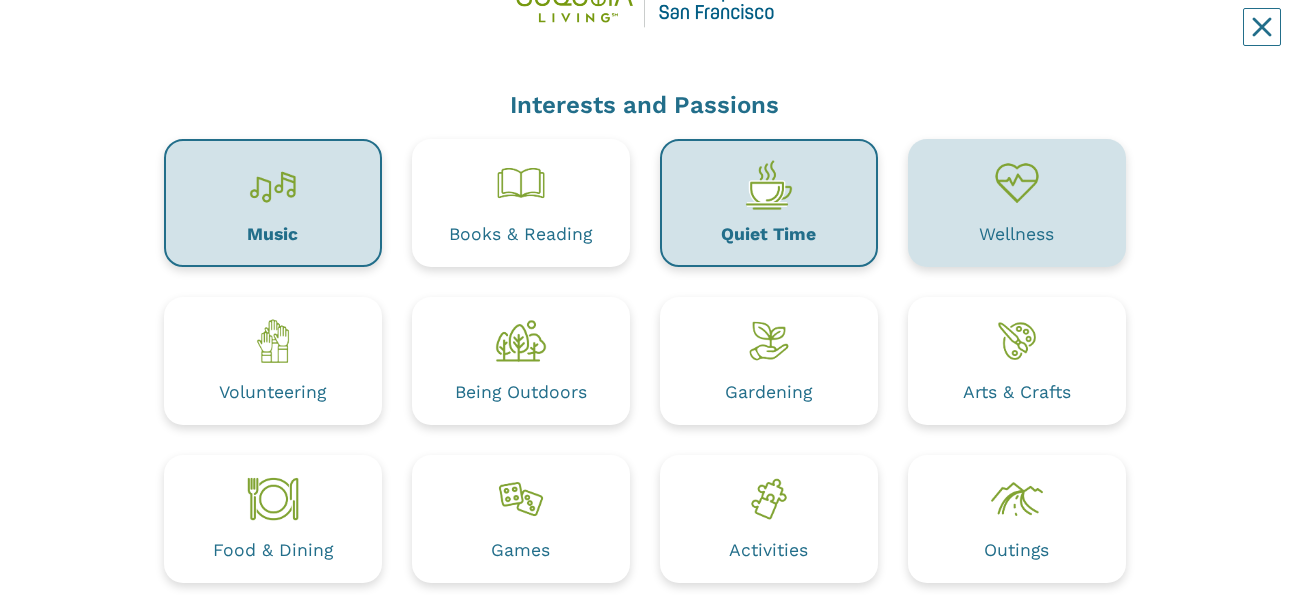 click on "Wellness" at bounding box center (1017, 203) 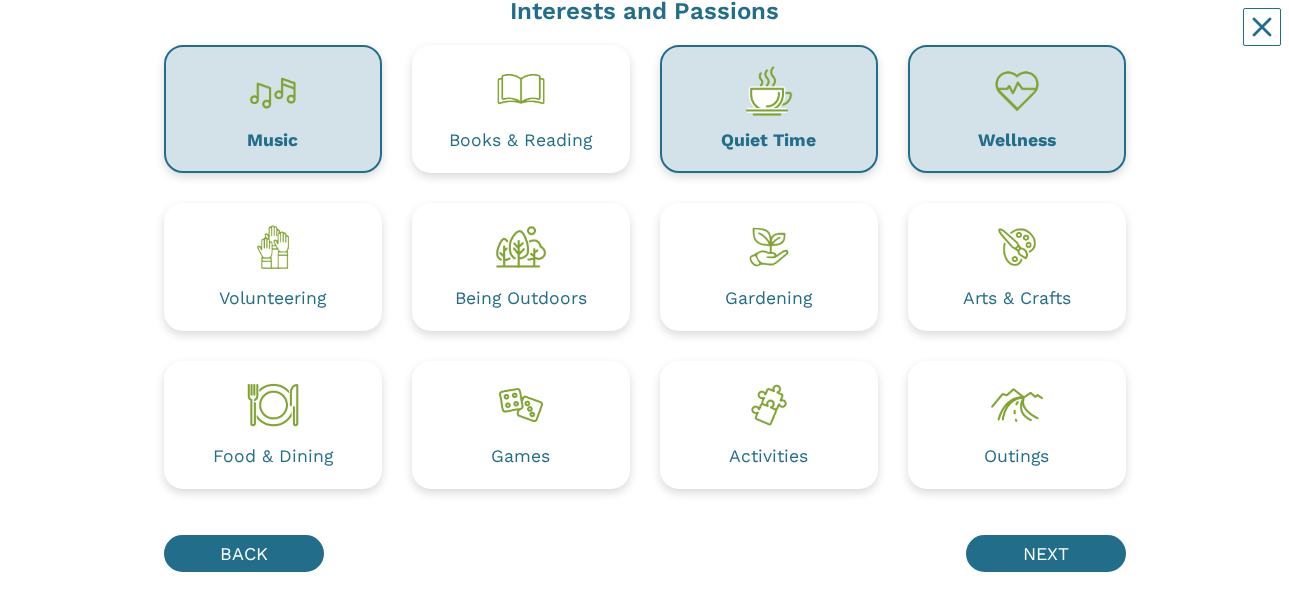 scroll, scrollTop: 204, scrollLeft: 0, axis: vertical 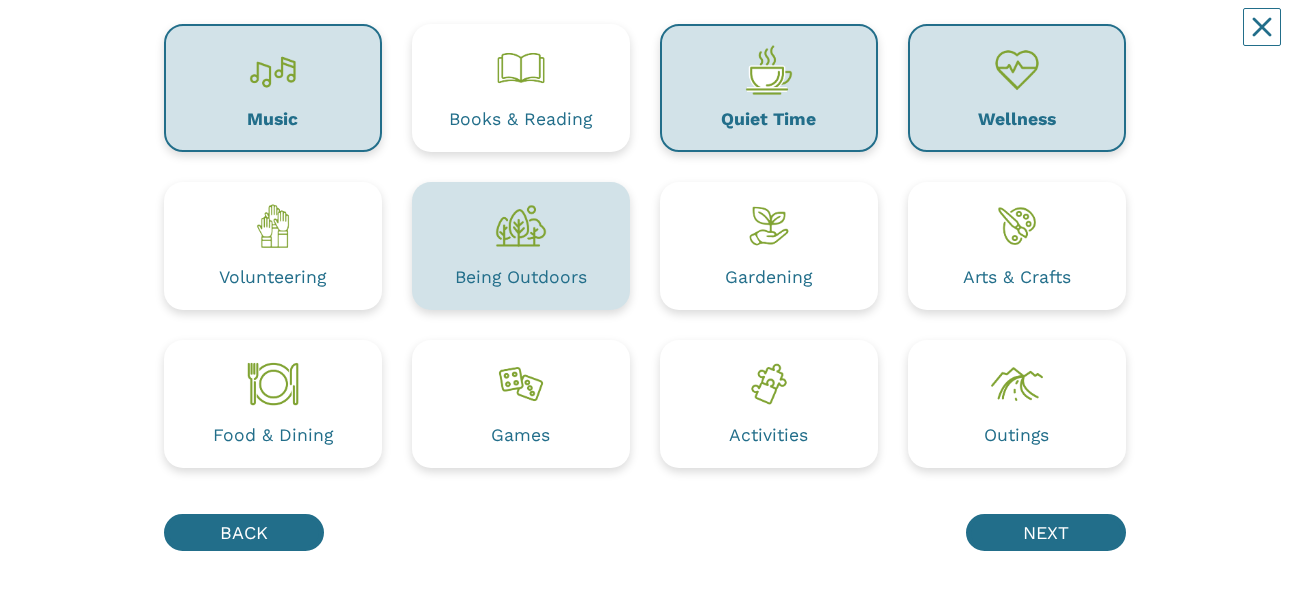 click on "Being Outdoors" at bounding box center [521, 278] 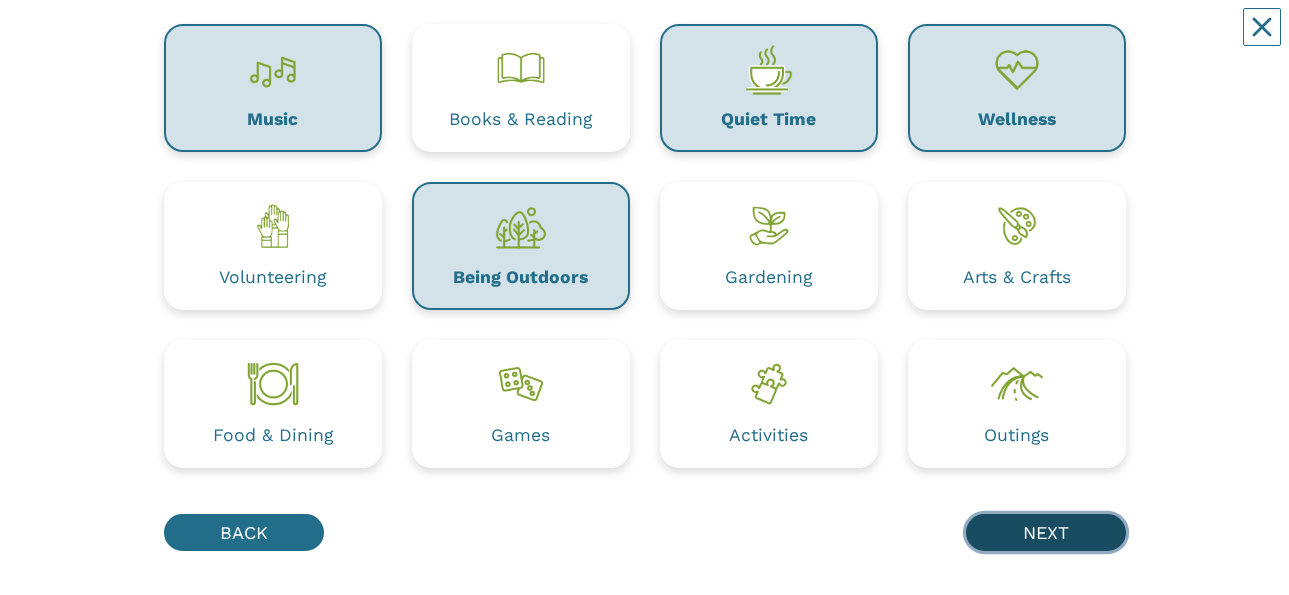 click on "NEXT" at bounding box center [1046, 532] 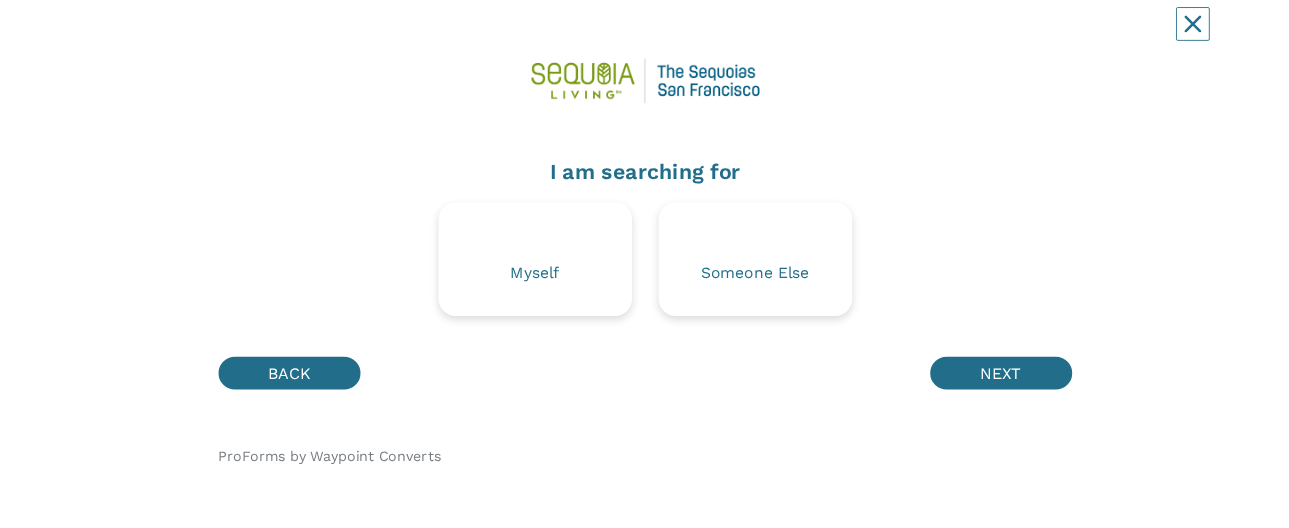 scroll, scrollTop: 0, scrollLeft: 0, axis: both 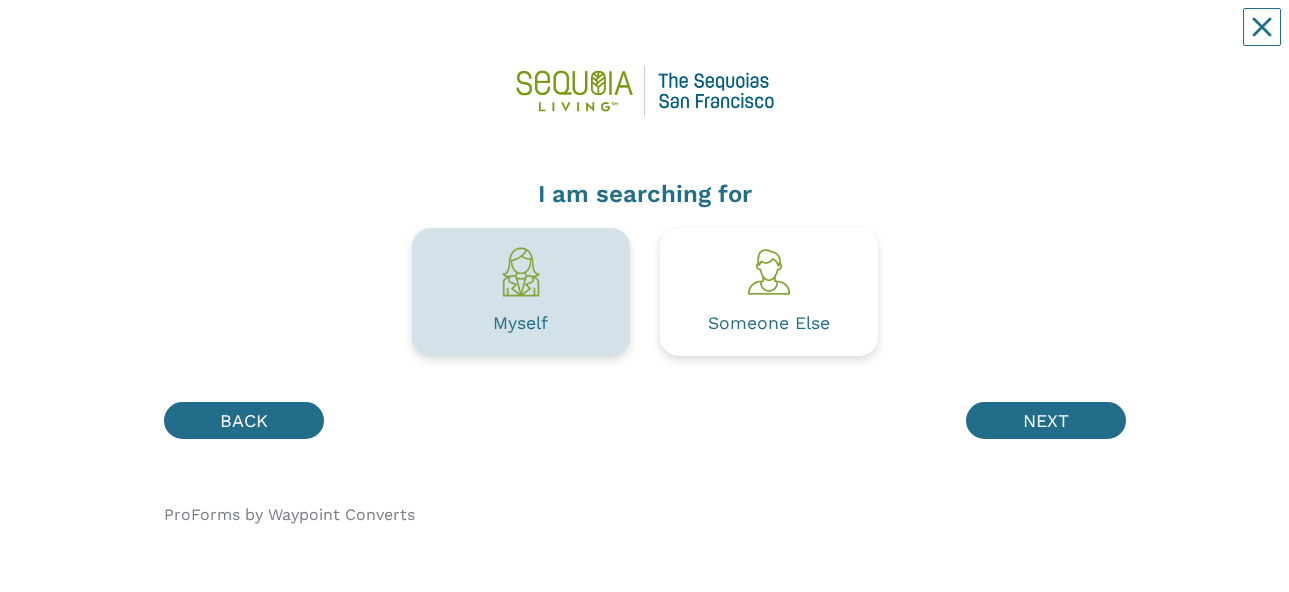 click at bounding box center [521, 272] 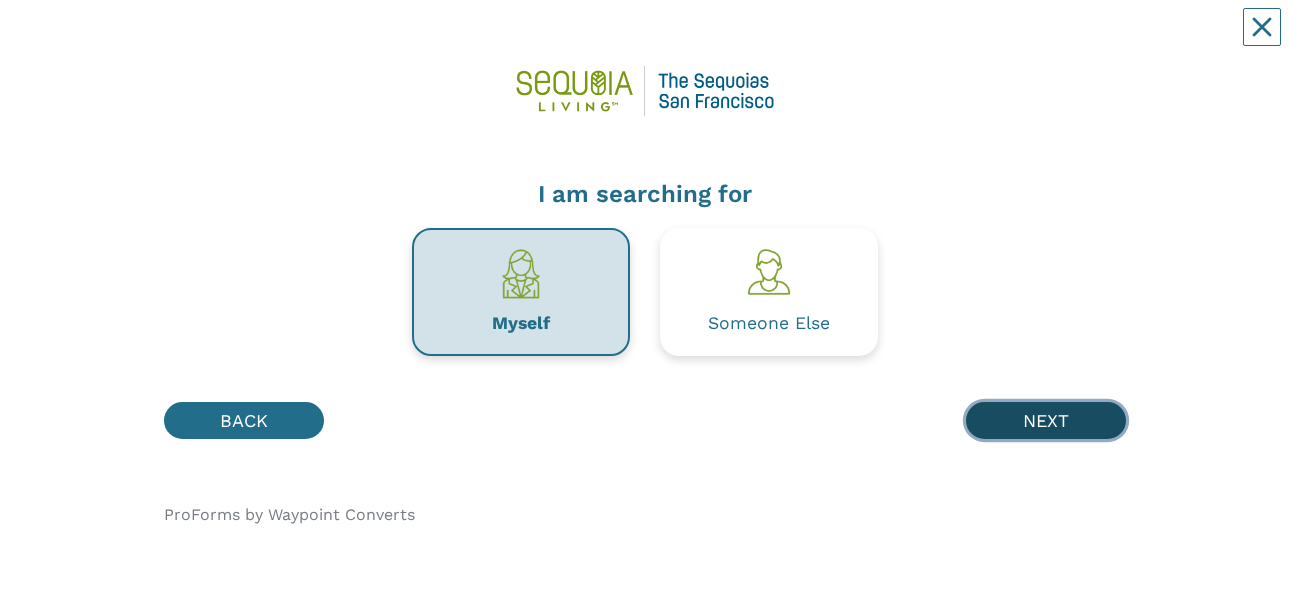 click on "NEXT" at bounding box center (1046, 420) 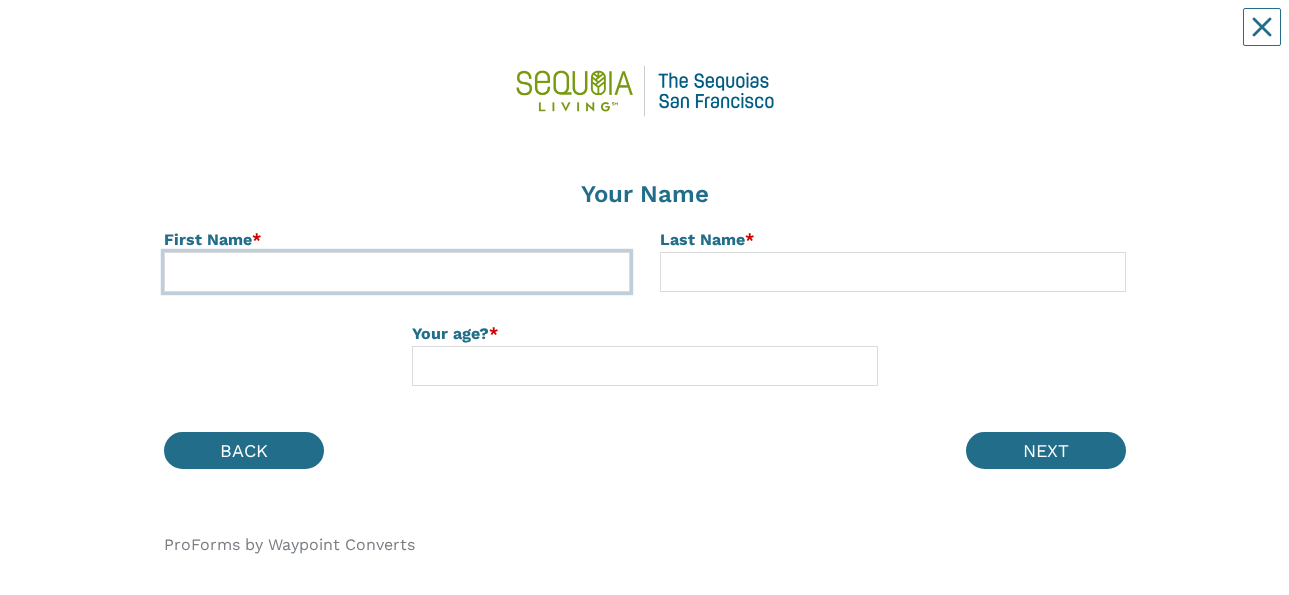 click at bounding box center [397, 272] 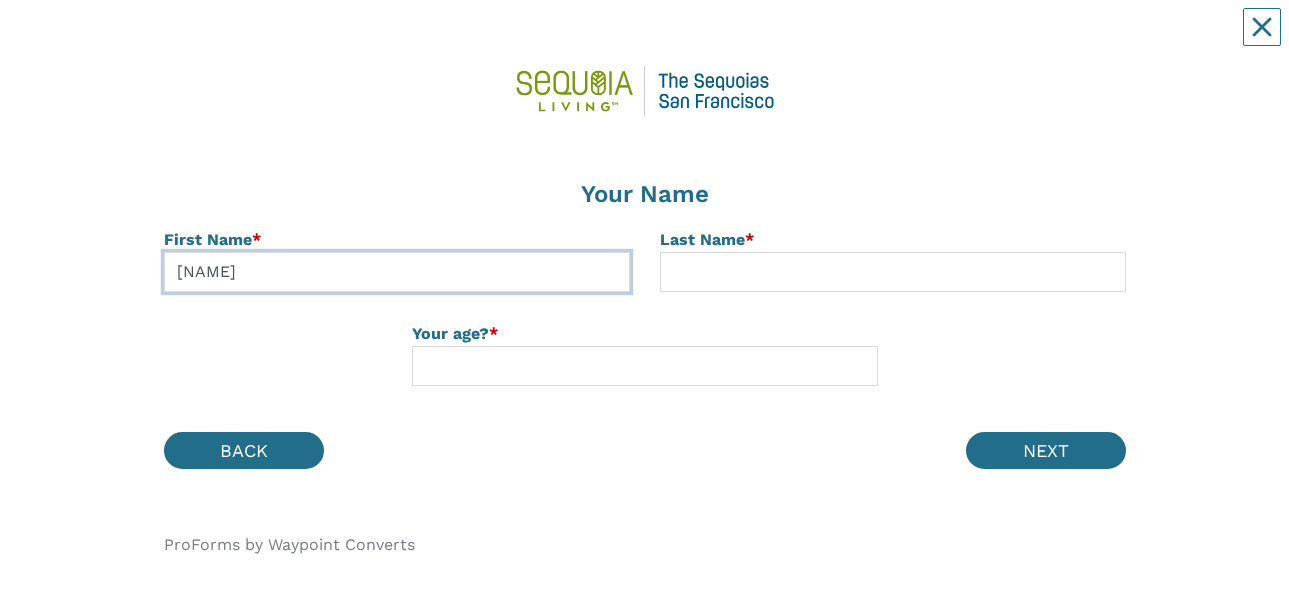 type on "[NAME]" 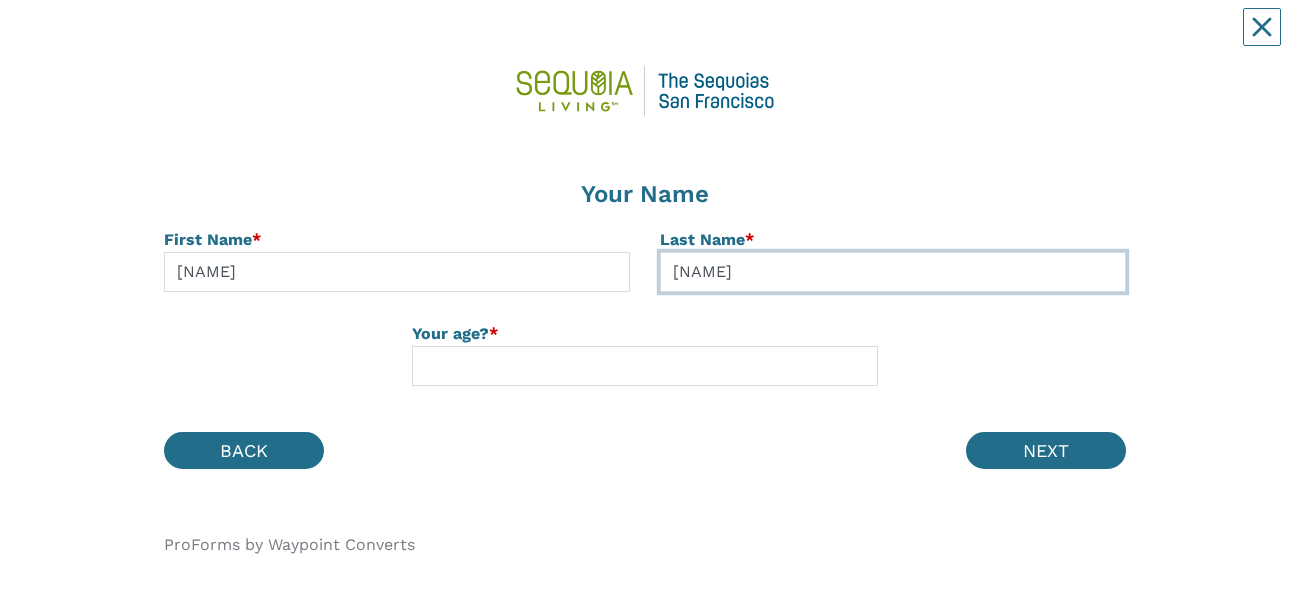 type on "[NAME]" 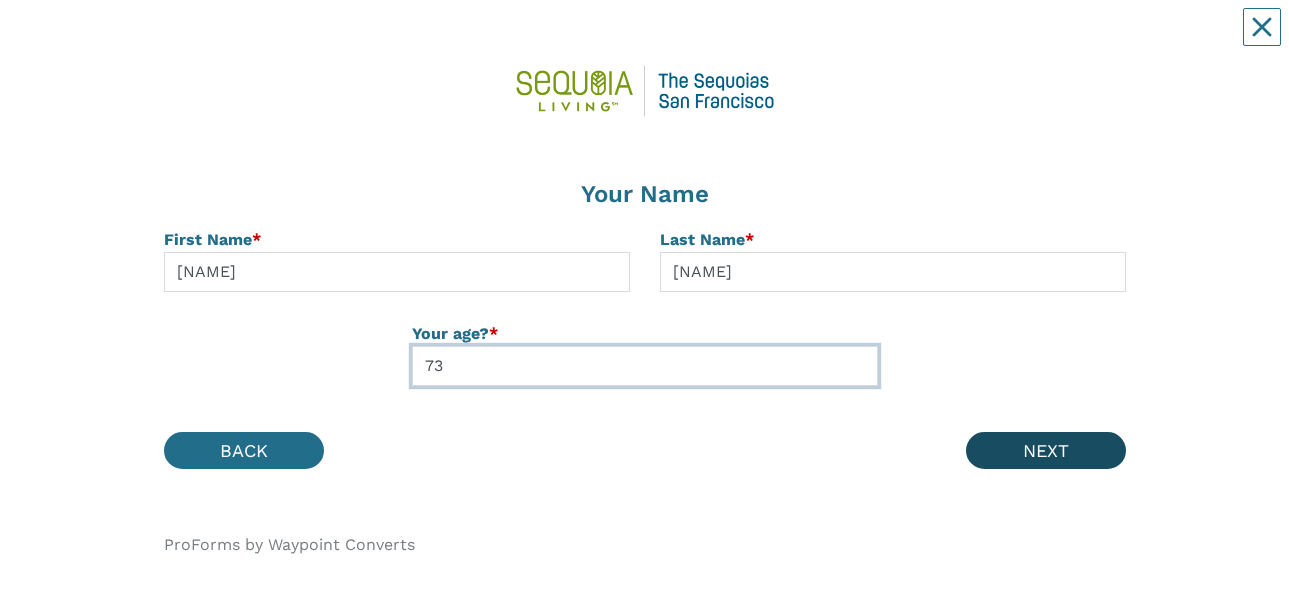 type on "73" 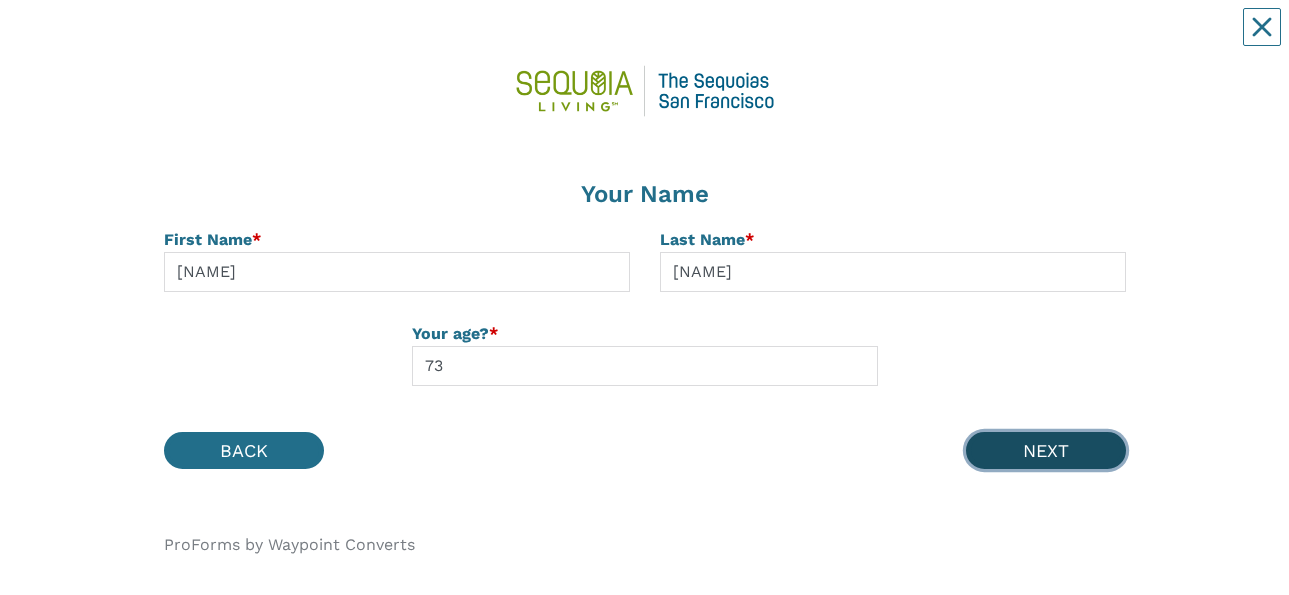 click on "NEXT" at bounding box center (1046, 450) 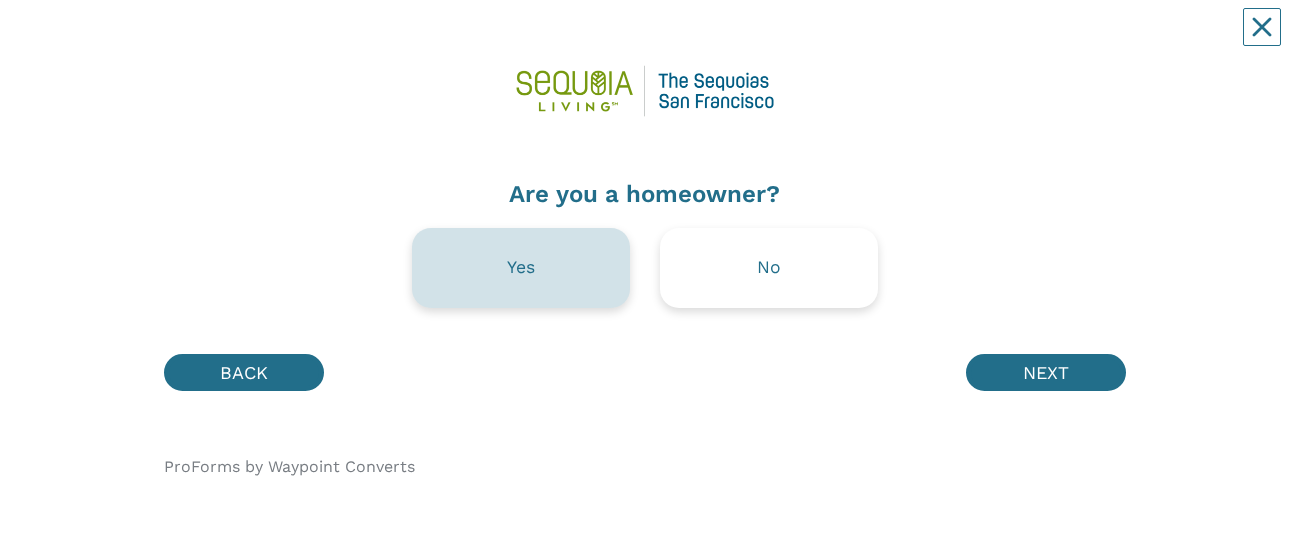 click on "Yes" at bounding box center [521, 268] 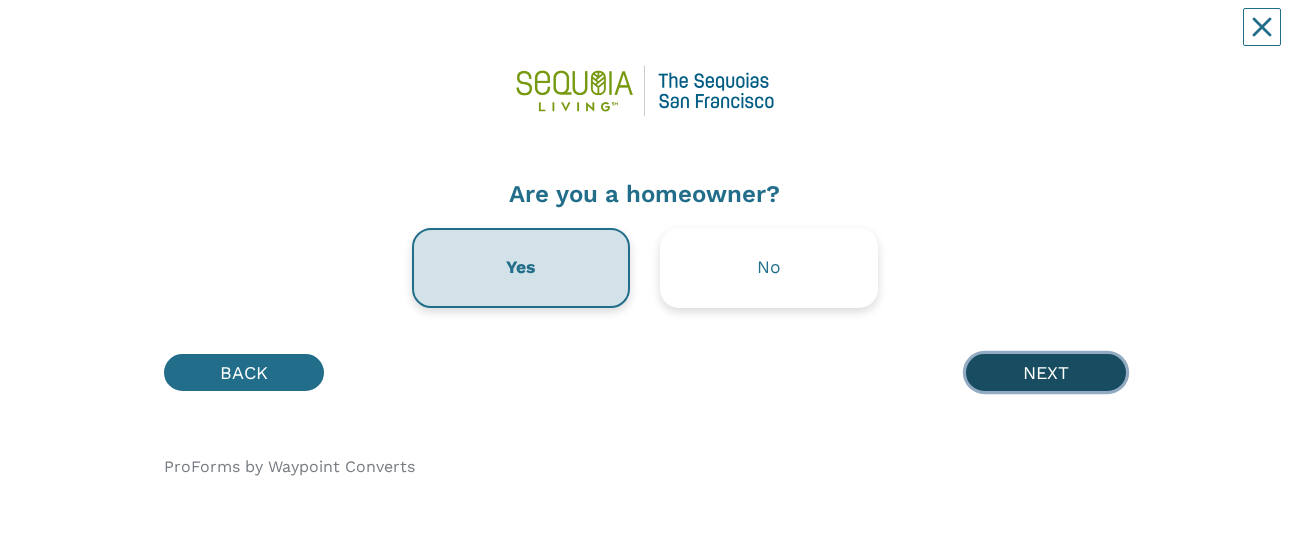 click on "NEXT" at bounding box center (1046, 372) 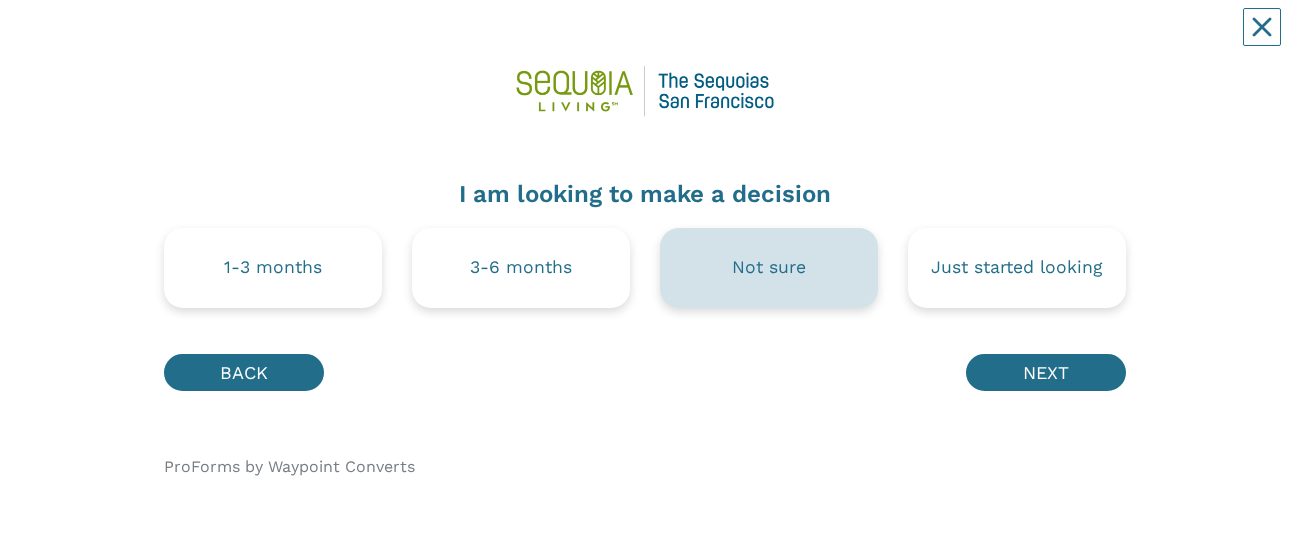 click on "Not sure" at bounding box center (769, 268) 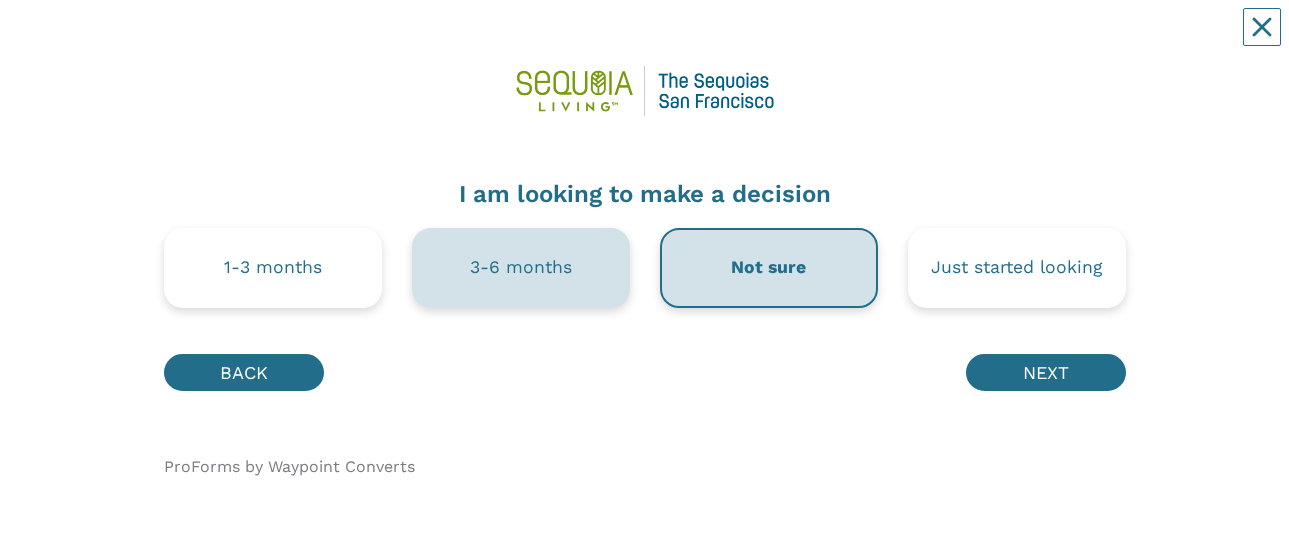 click on "3-6 months" at bounding box center (521, 268) 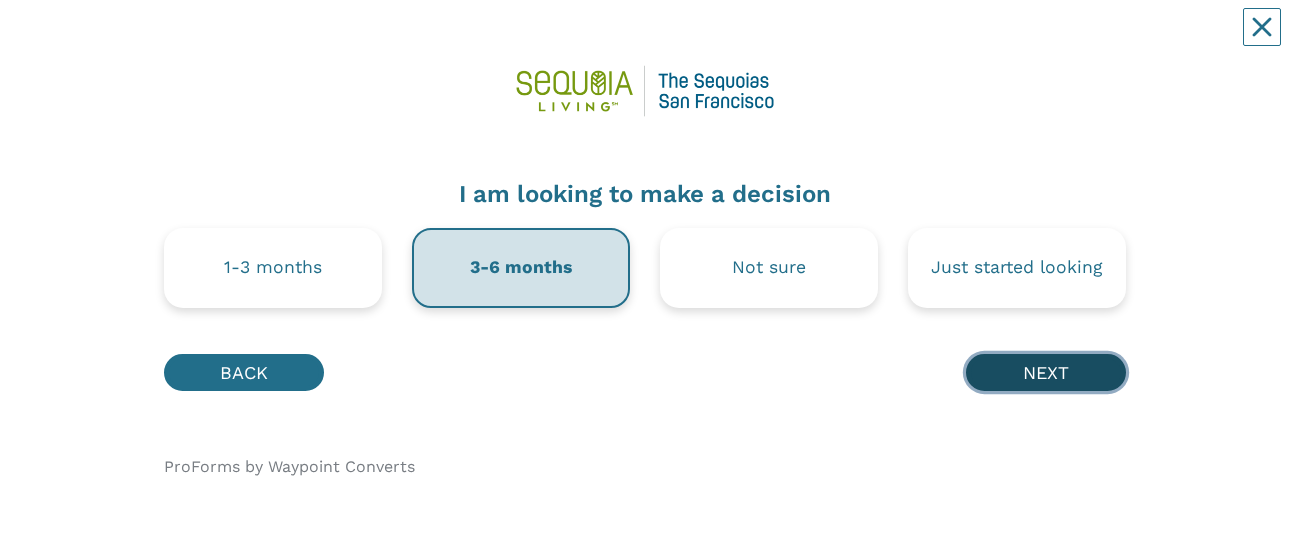 click on "NEXT" at bounding box center (1046, 372) 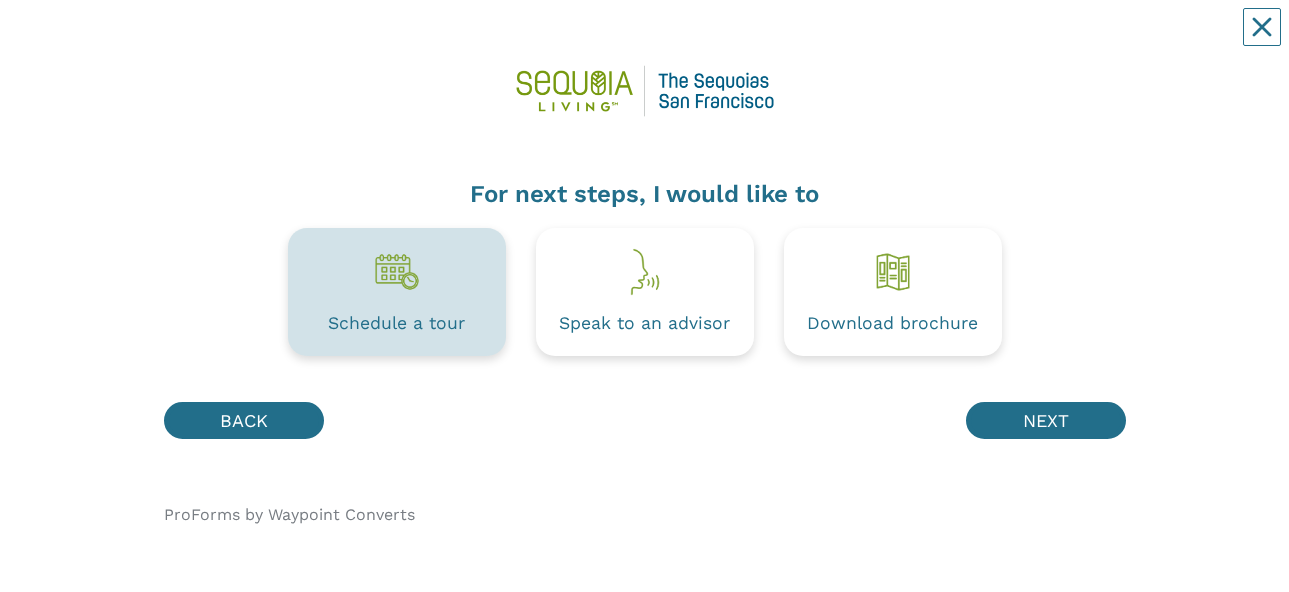 click at bounding box center (397, 272) 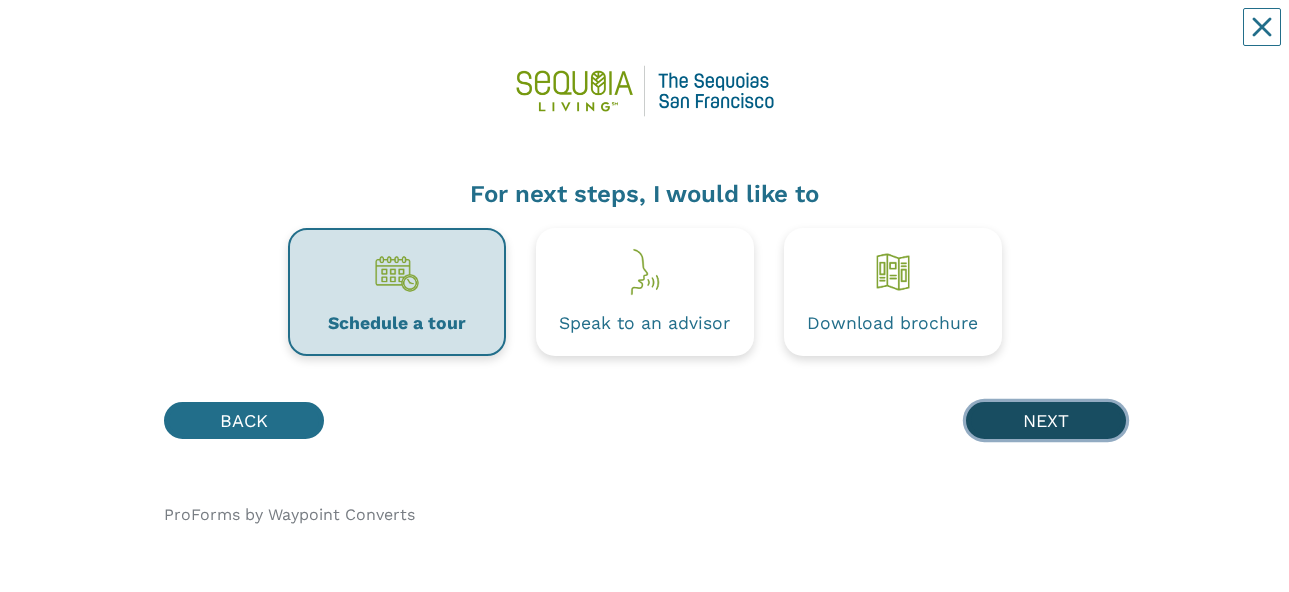 click on "NEXT" at bounding box center [1046, 420] 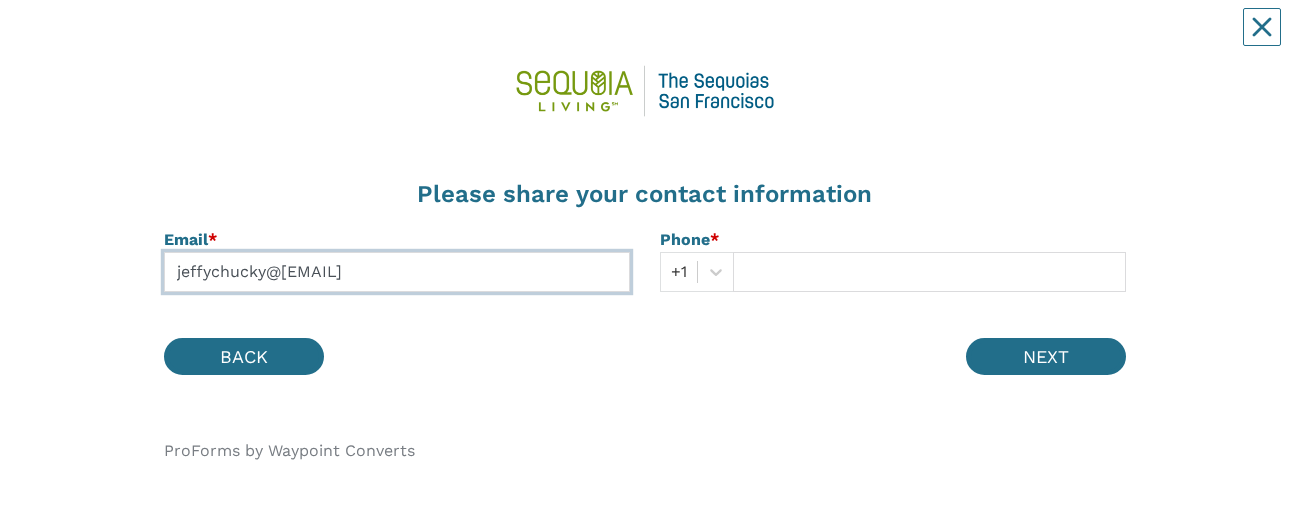 type on "jeffychucky@[EMAIL]" 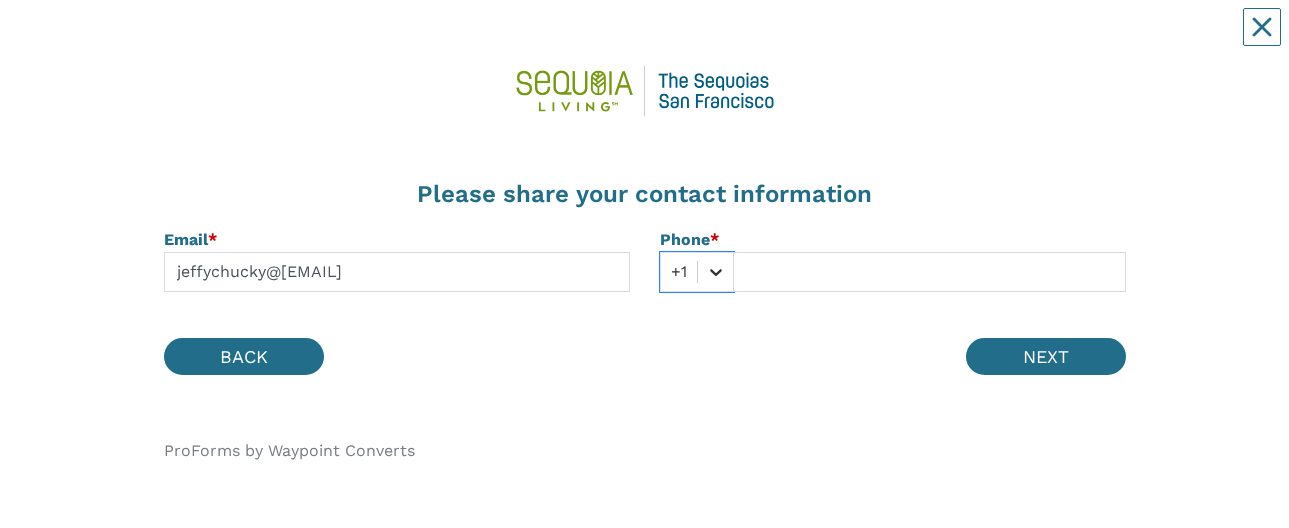 click 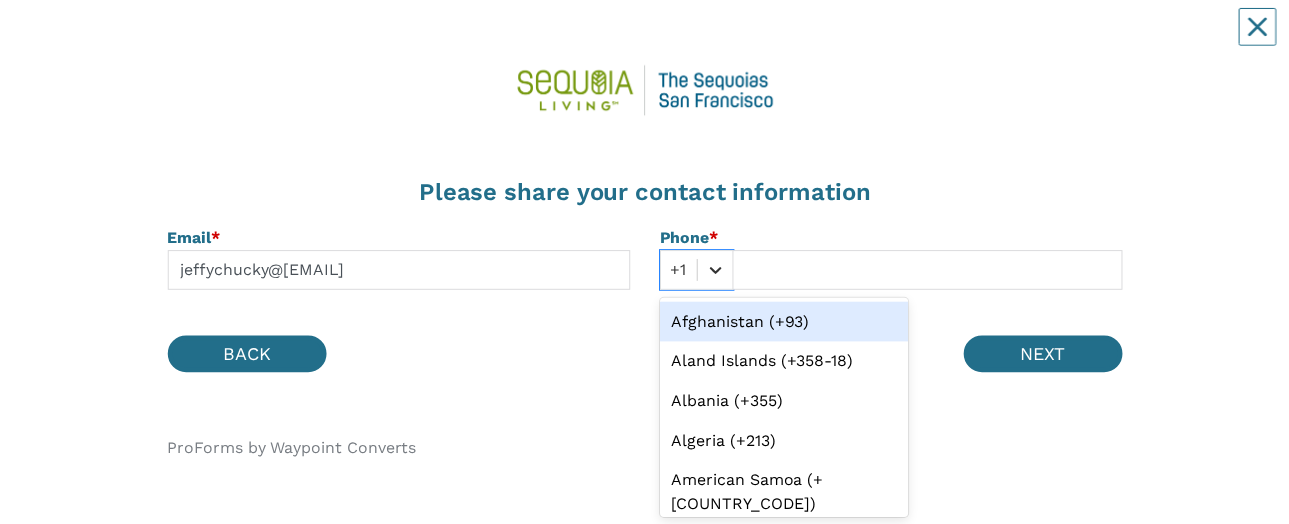scroll, scrollTop: 4, scrollLeft: 0, axis: vertical 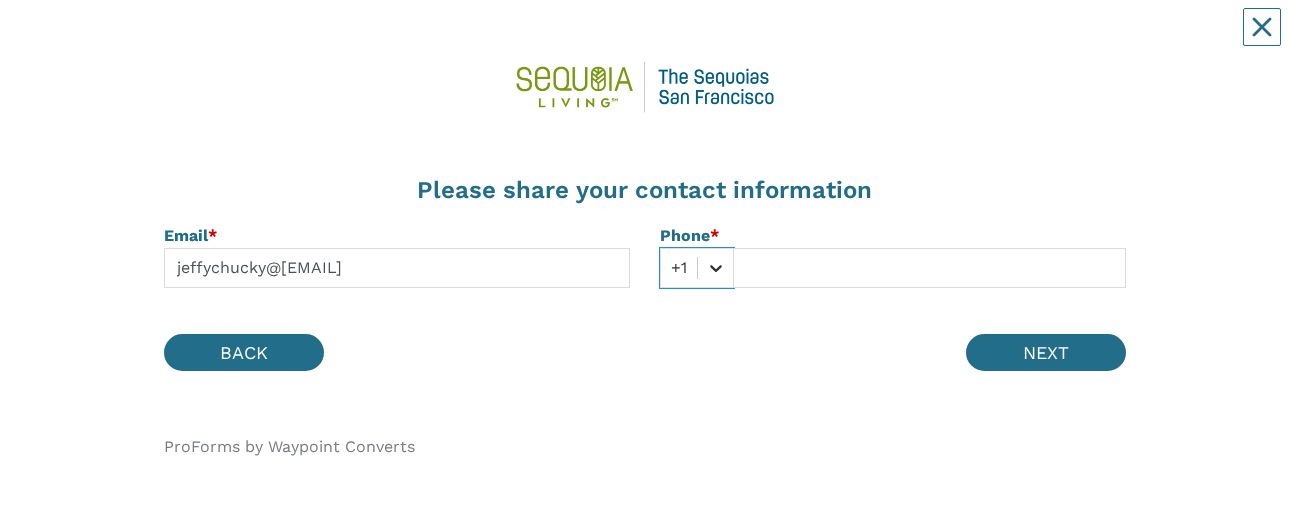 click 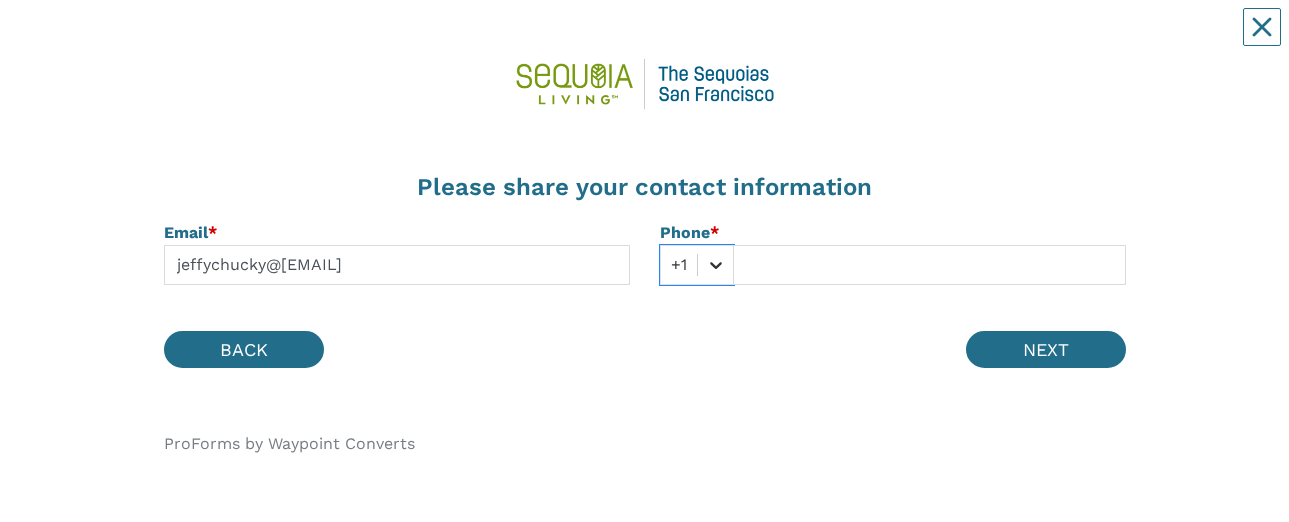 click 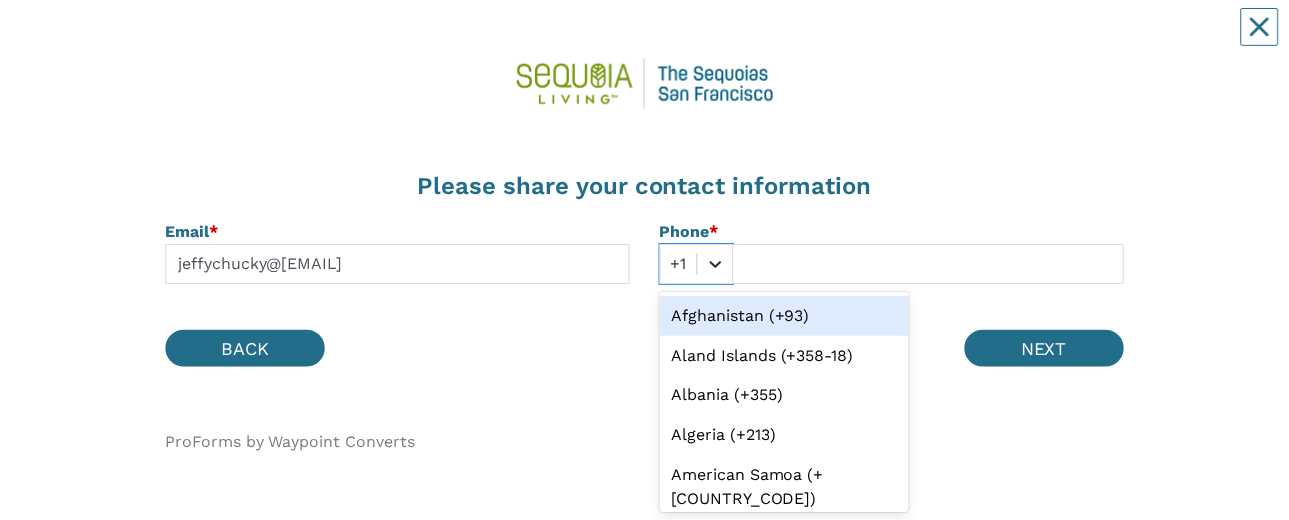 scroll, scrollTop: 8, scrollLeft: 0, axis: vertical 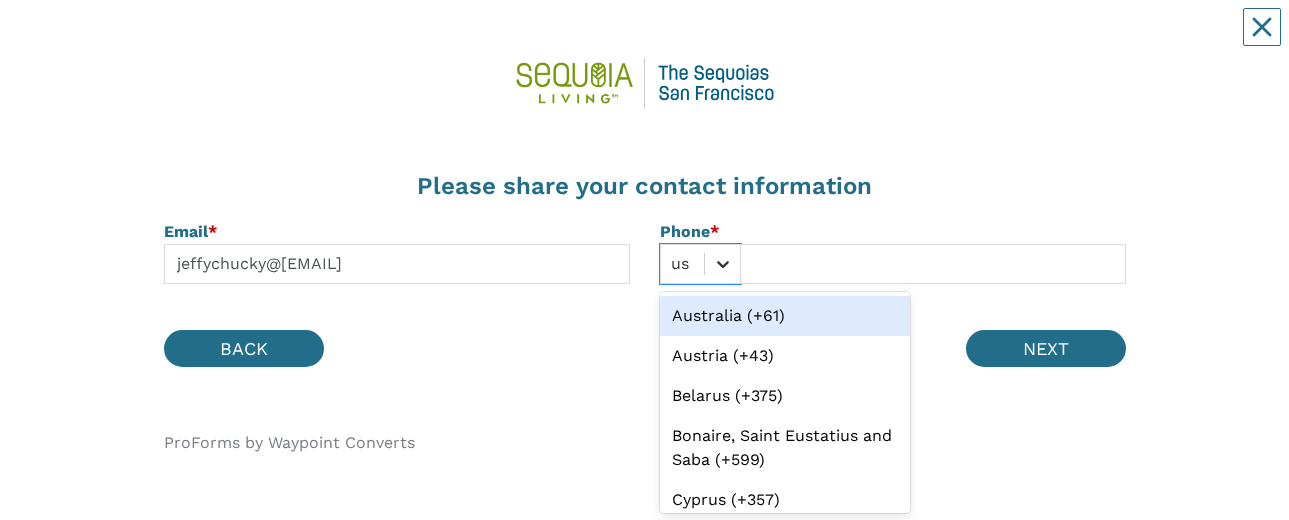 type on "[NAME]" 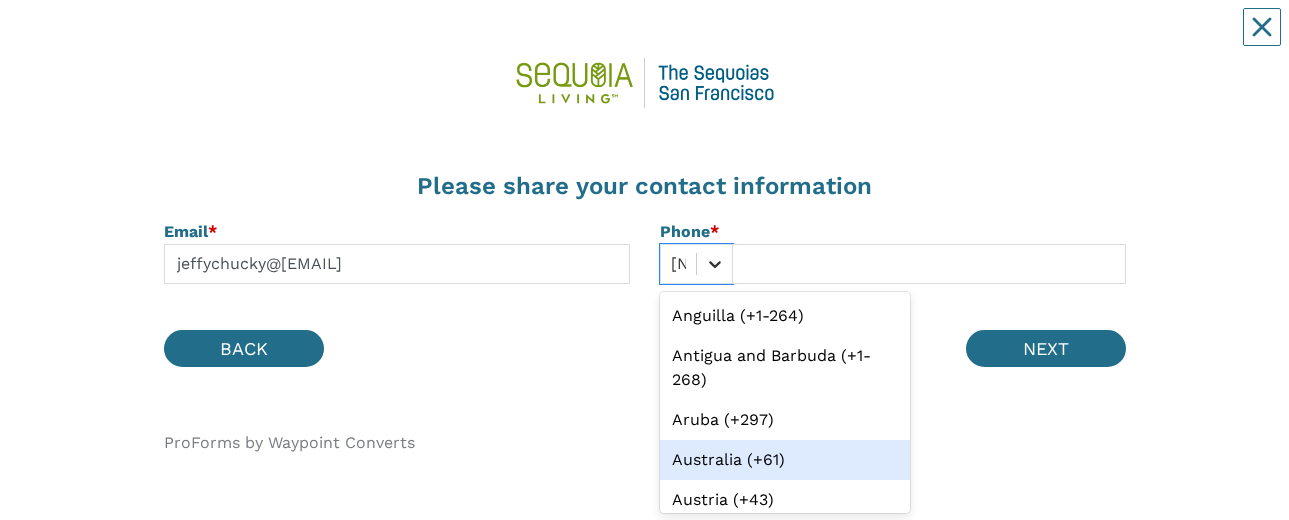 type 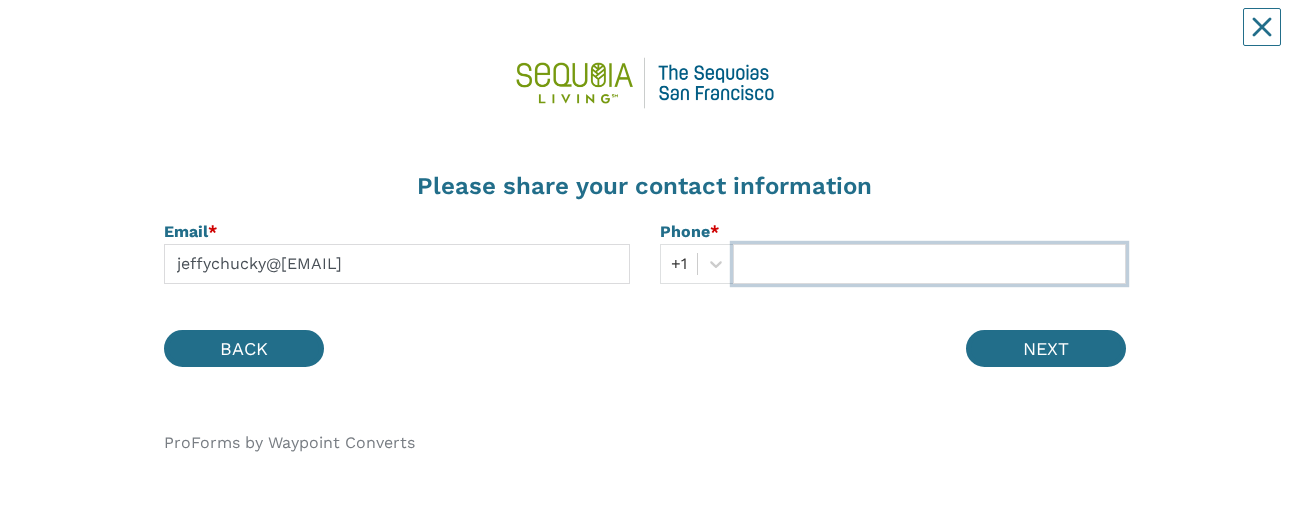 click at bounding box center (929, 264) 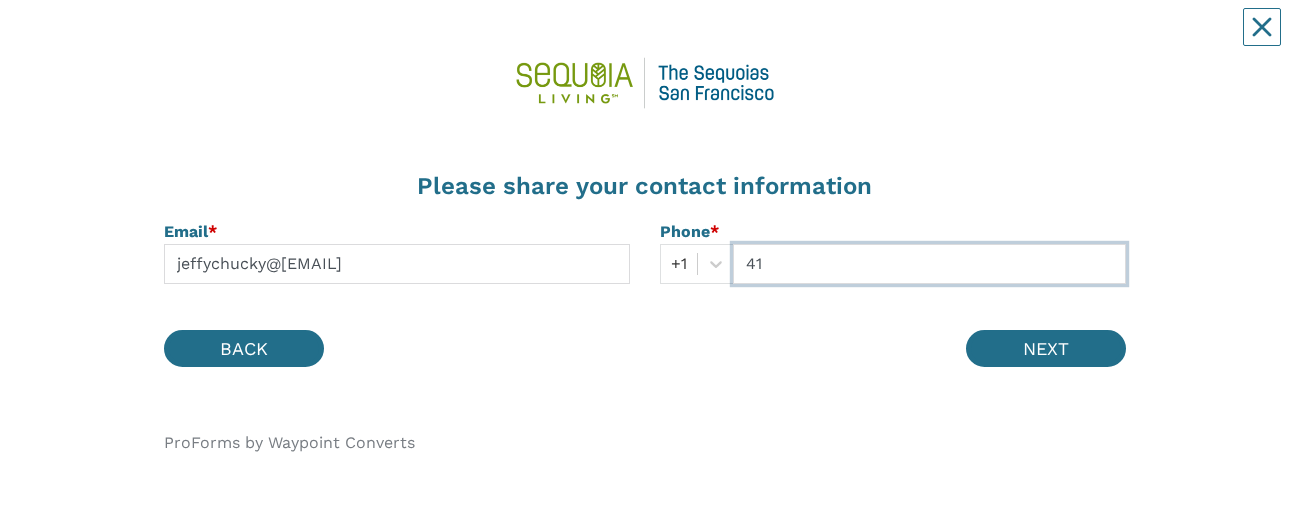 type on "4" 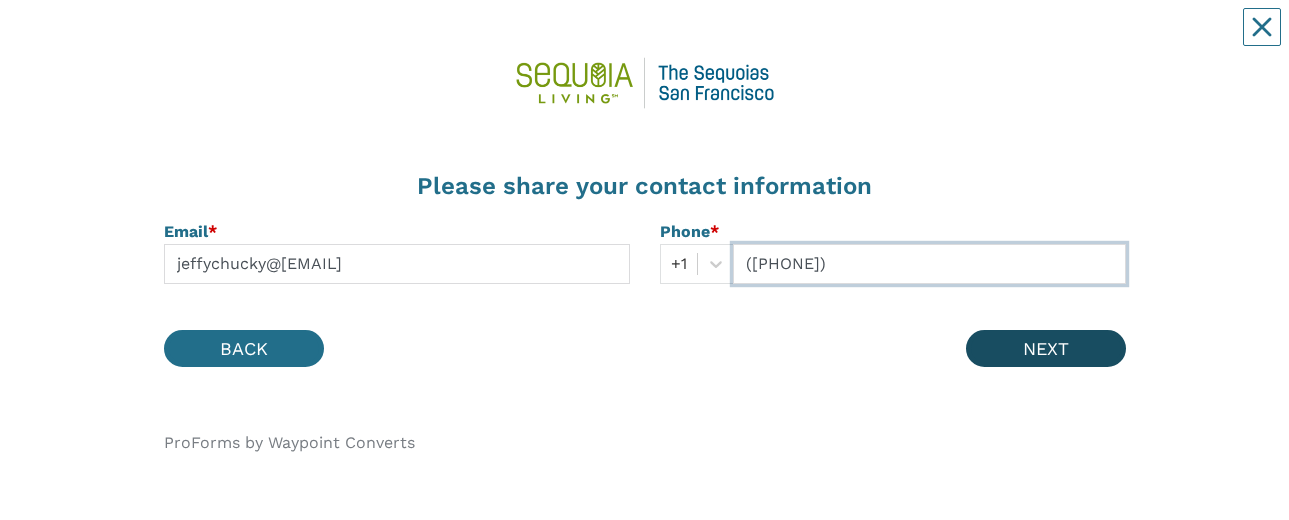 type on "([PHONE])" 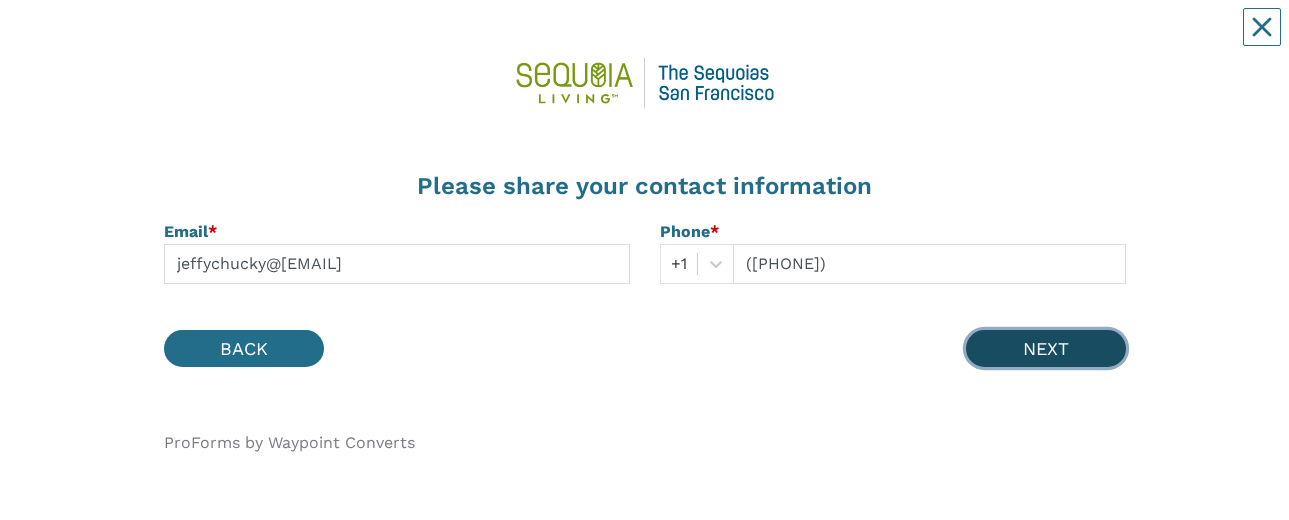 click on "NEXT" at bounding box center [1046, 348] 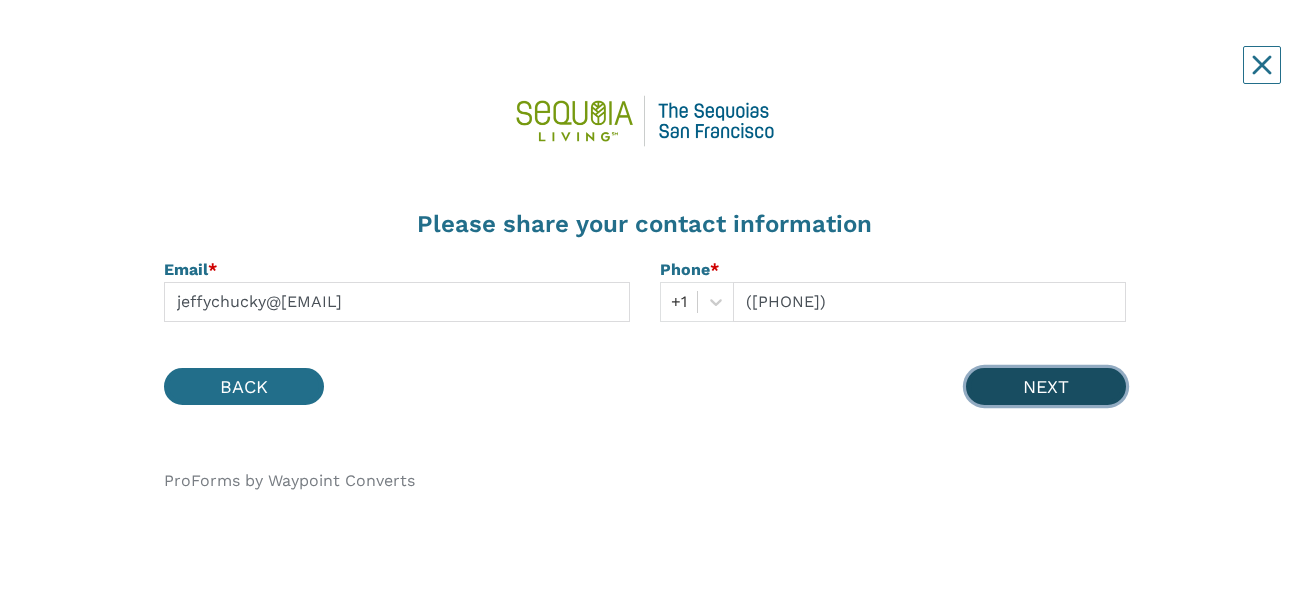scroll, scrollTop: 0, scrollLeft: 0, axis: both 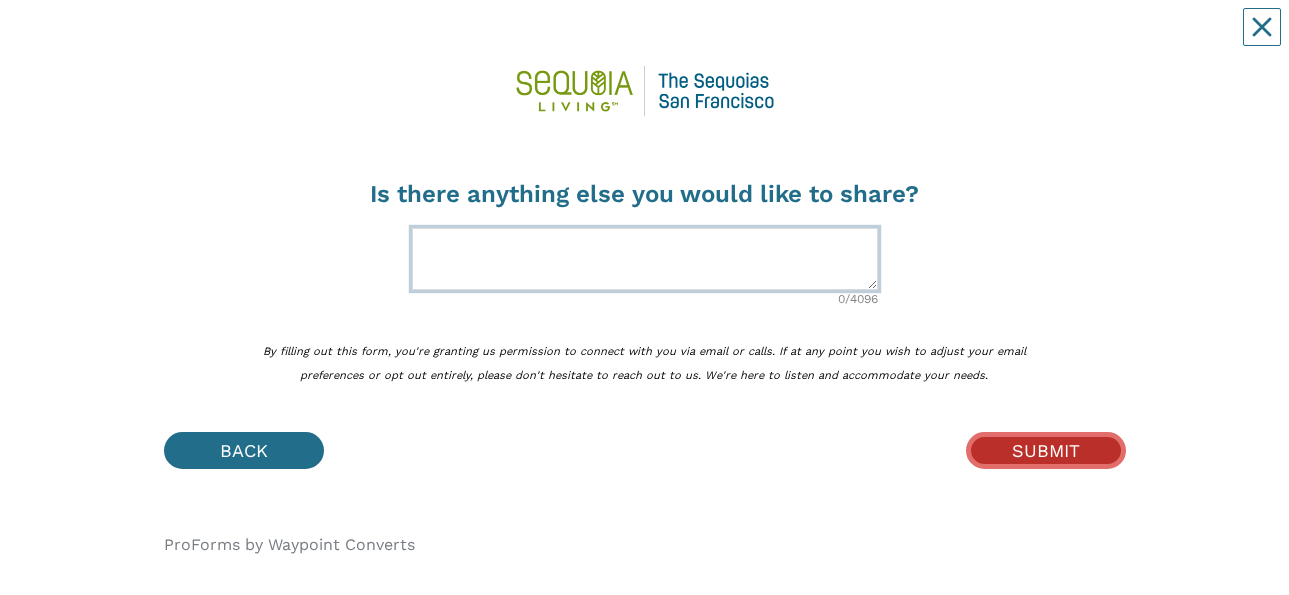click at bounding box center (645, 259) 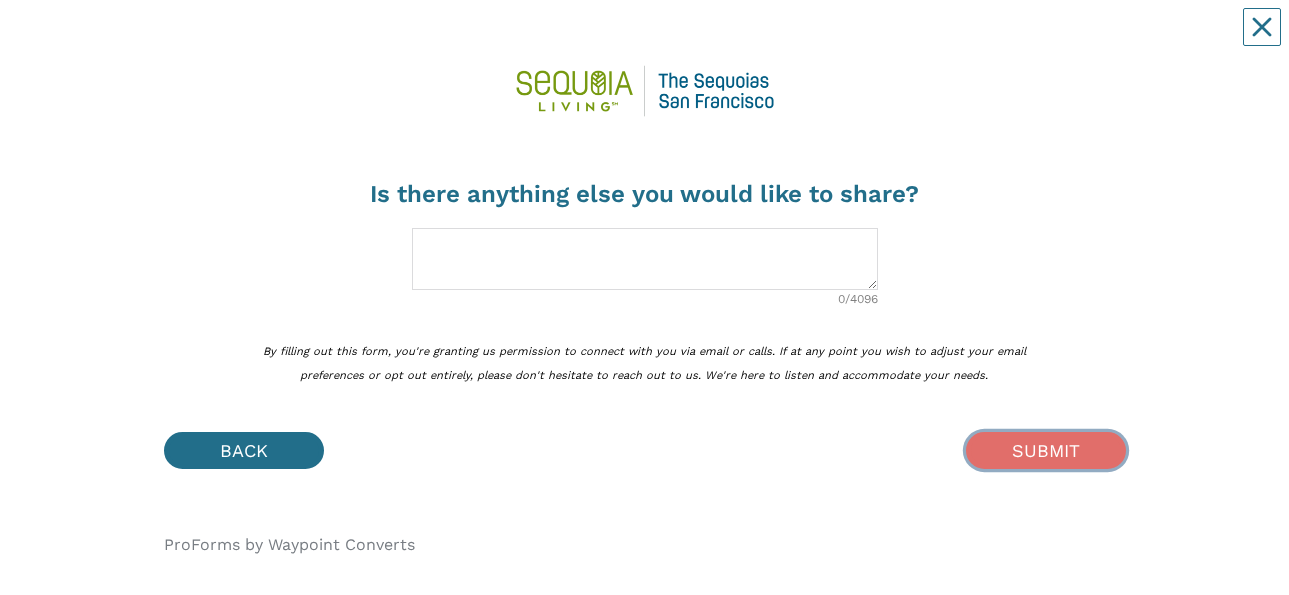 click on "SUBMIT" at bounding box center (1046, 450) 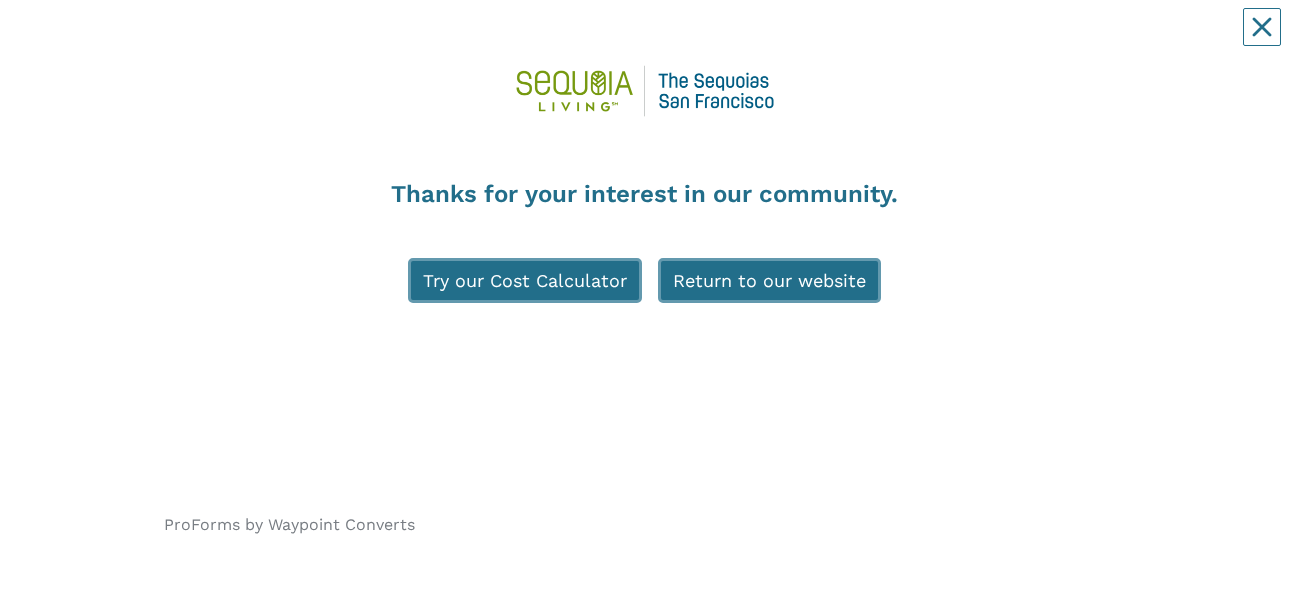 click on "Try our Cost Calculator" at bounding box center (525, 280) 